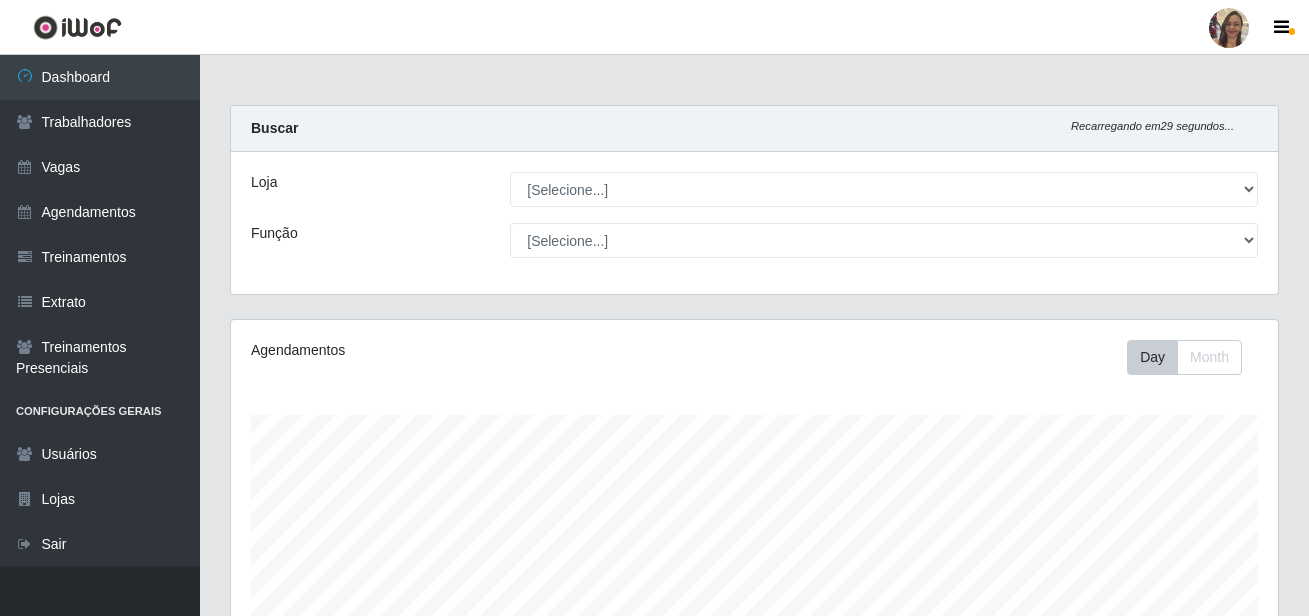select on "[NUMBER]" 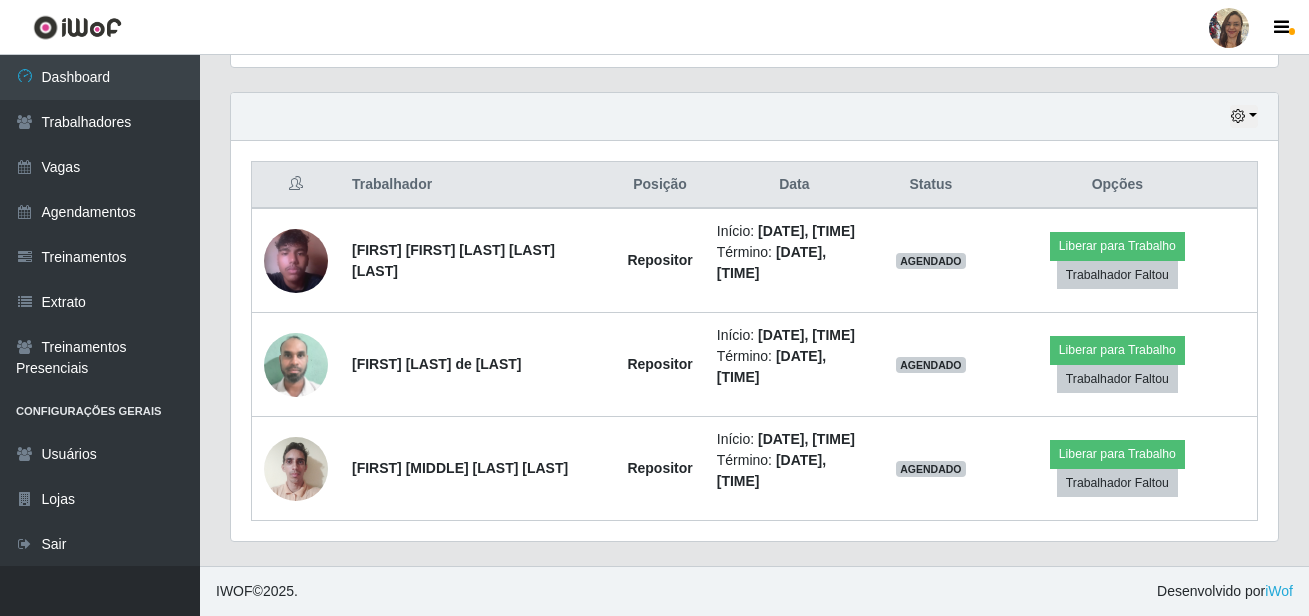 scroll, scrollTop: 999585, scrollLeft: 998953, axis: both 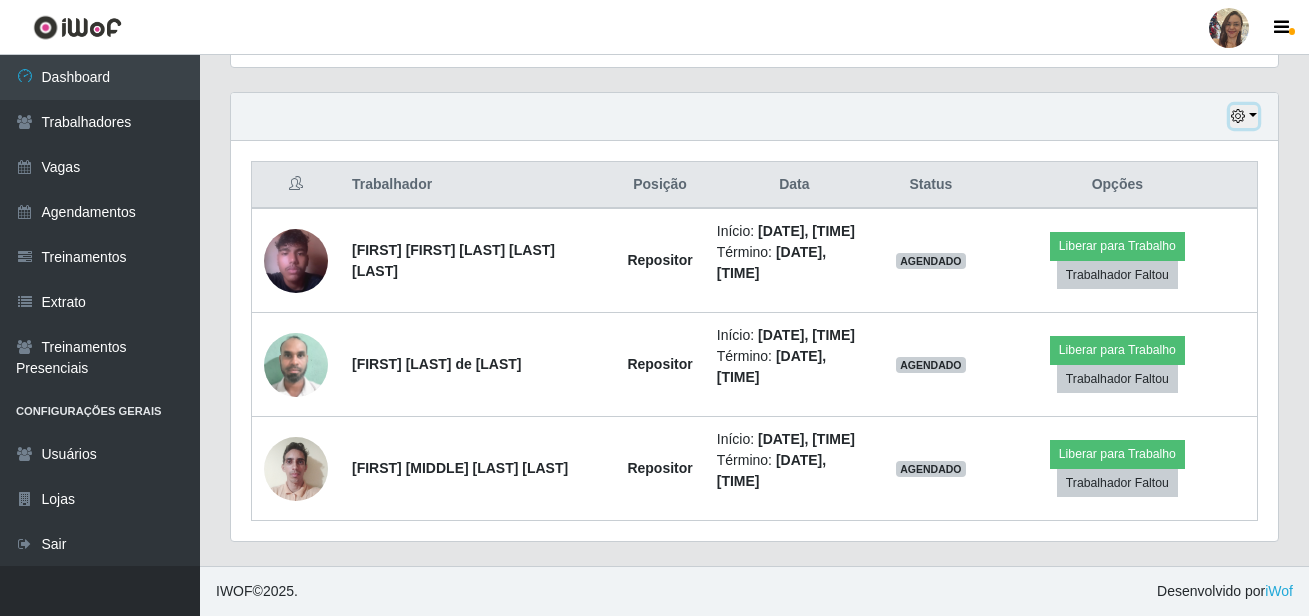 click at bounding box center [1244, 116] 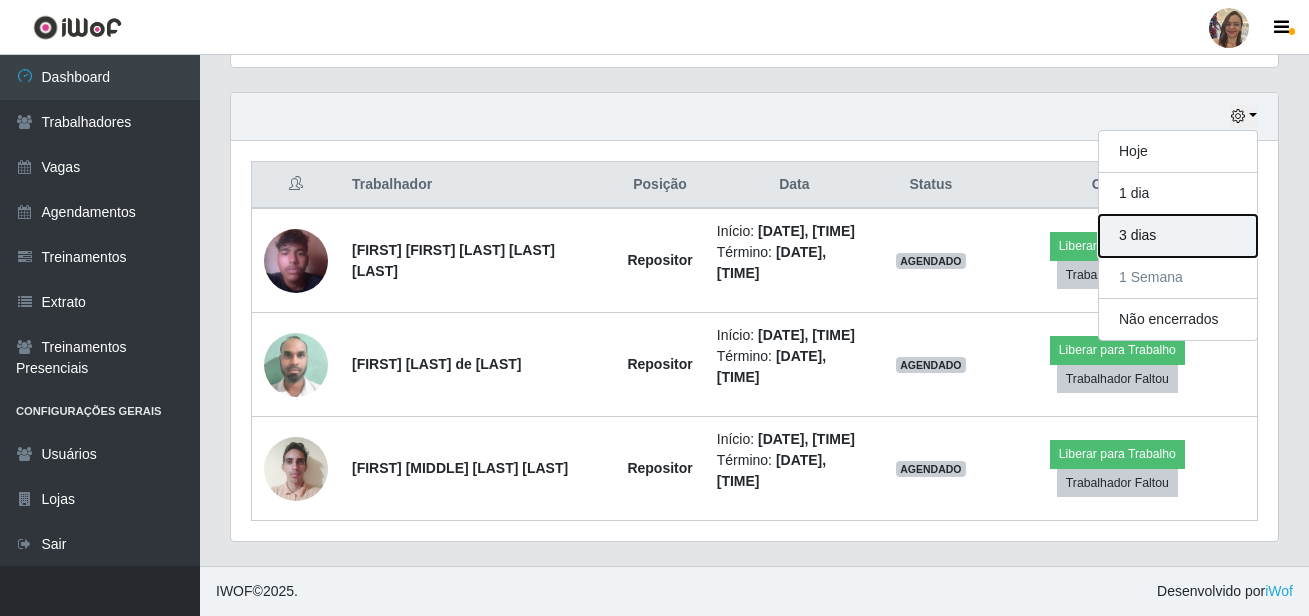 click on "3 dias" at bounding box center (1178, 236) 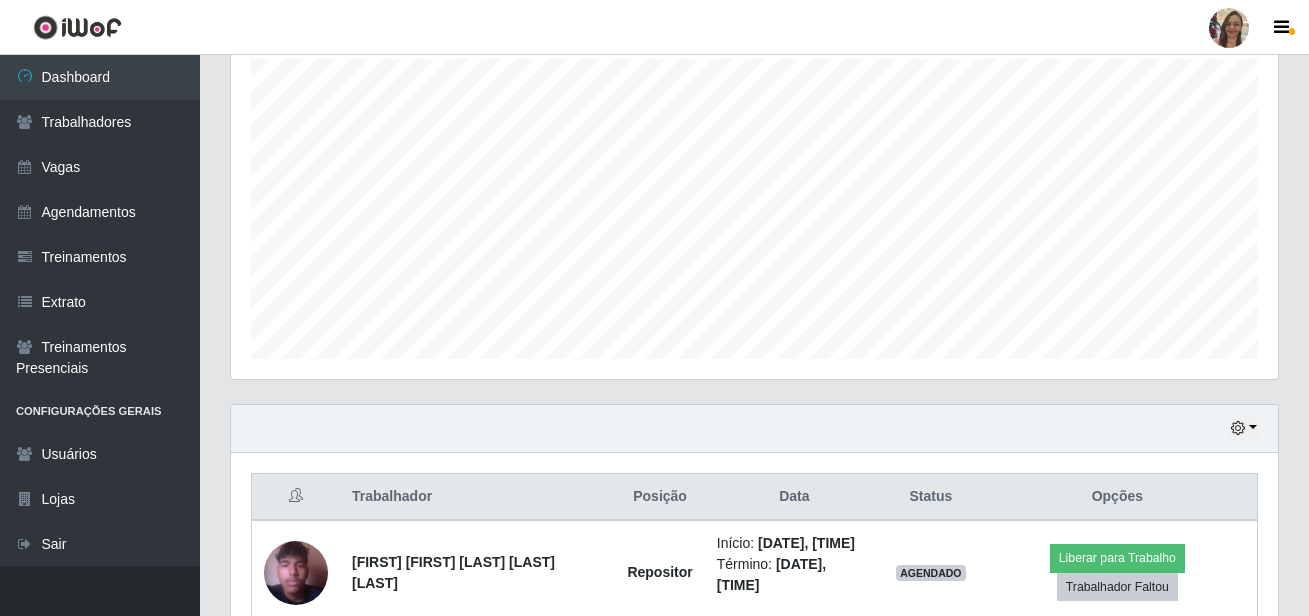 scroll, scrollTop: 668, scrollLeft: 0, axis: vertical 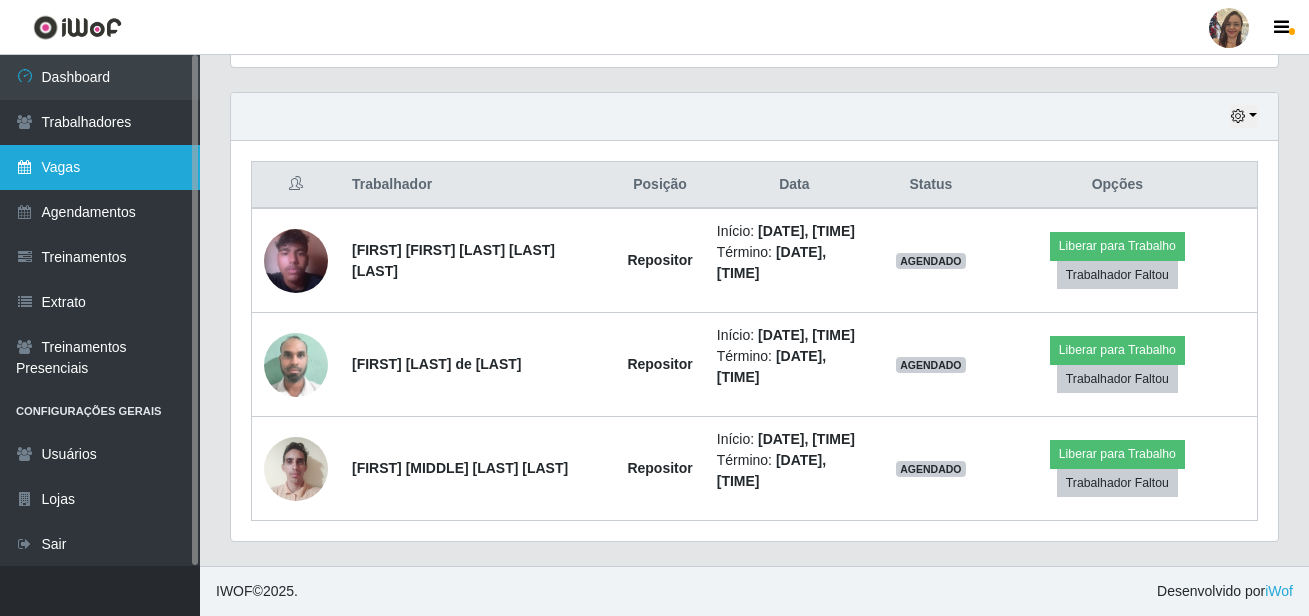 click on "Vagas" at bounding box center (100, 167) 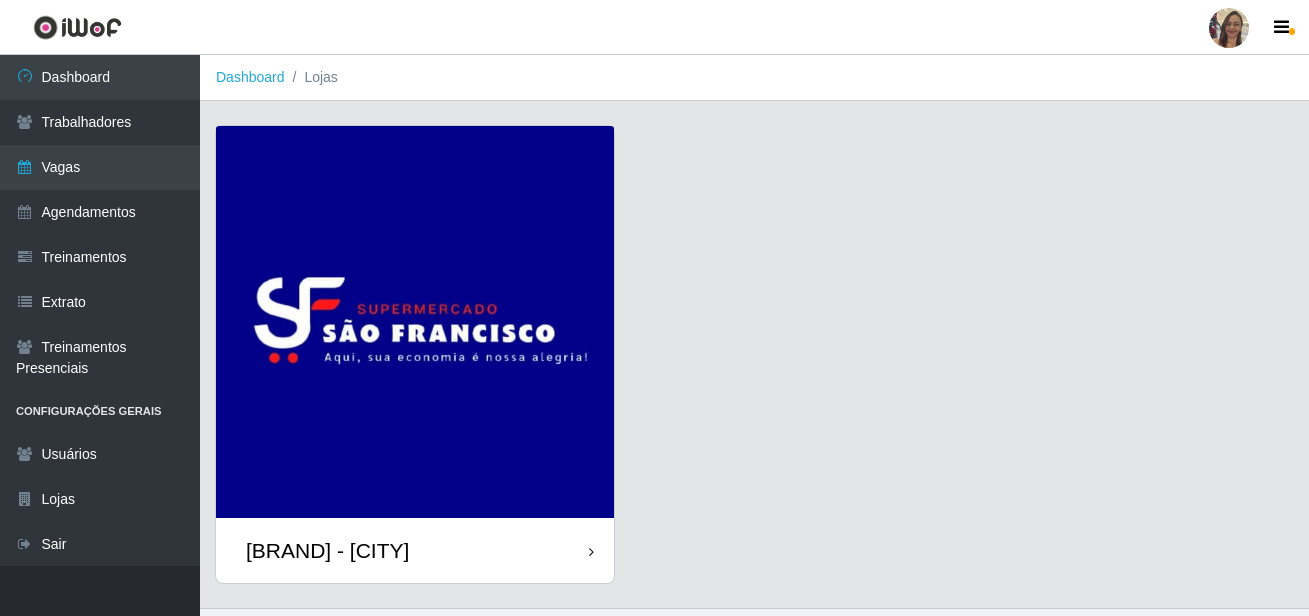 click at bounding box center (415, 322) 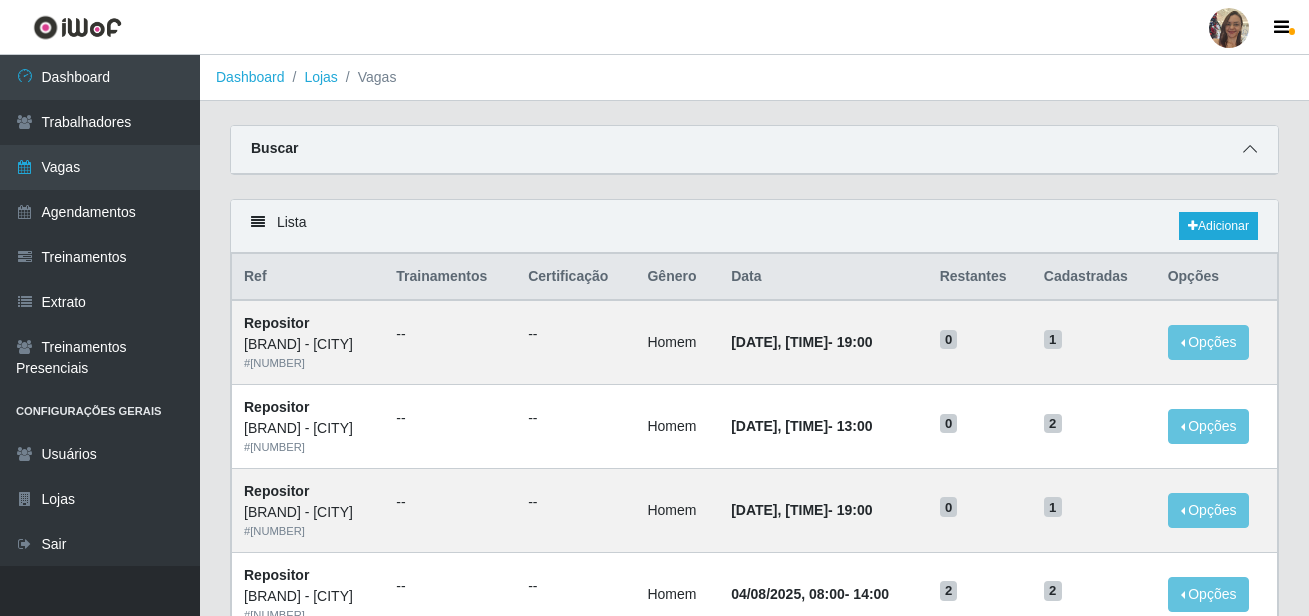 click at bounding box center (1250, 149) 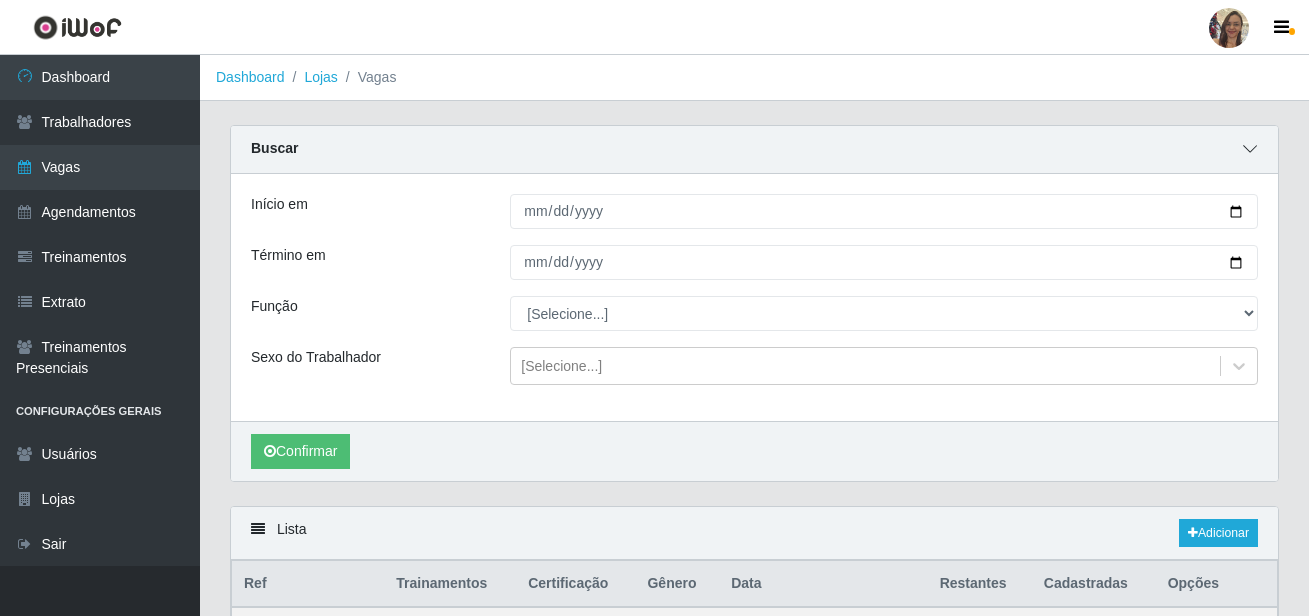click at bounding box center (1250, 149) 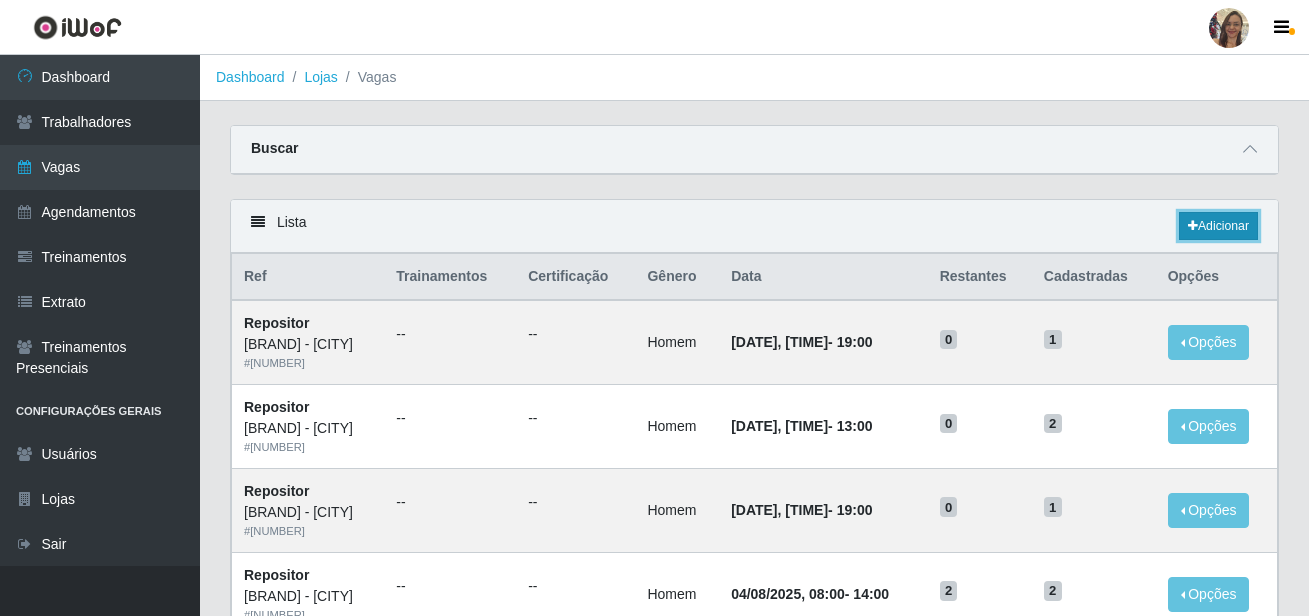 click on "Adicionar" at bounding box center (1218, 226) 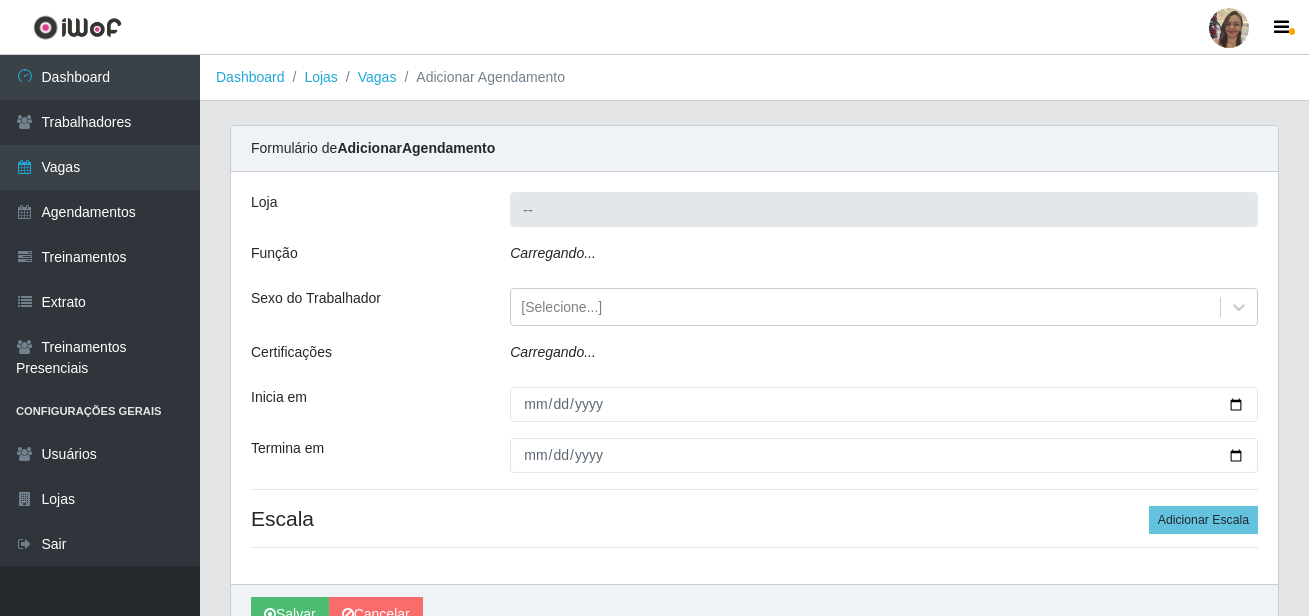 type on "[BRAND] - [CITY]" 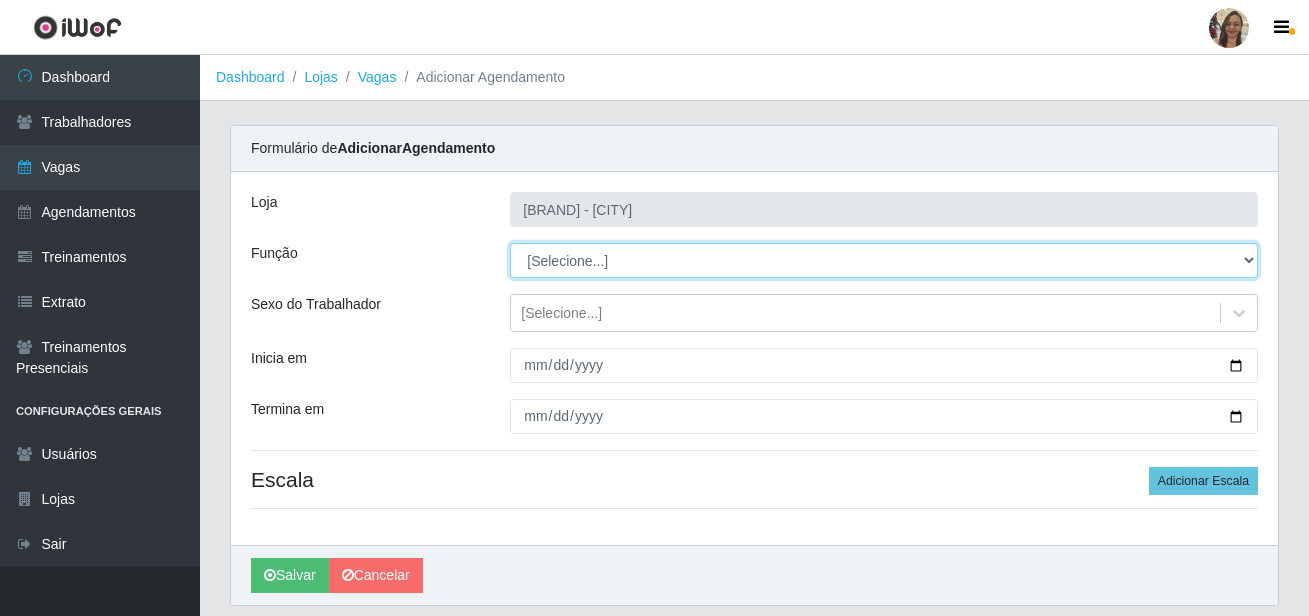 click on "[Selecione...] ASG ASG + ASG ++ Balconista de Açougue Balconista de Açougue + Balconista de Açougue ++ Embalador Embalador + Embalador ++ Operador de Caixa Operador de Caixa + Operador de Caixa ++ Repositor Repositor + Repositor ++" at bounding box center (884, 260) 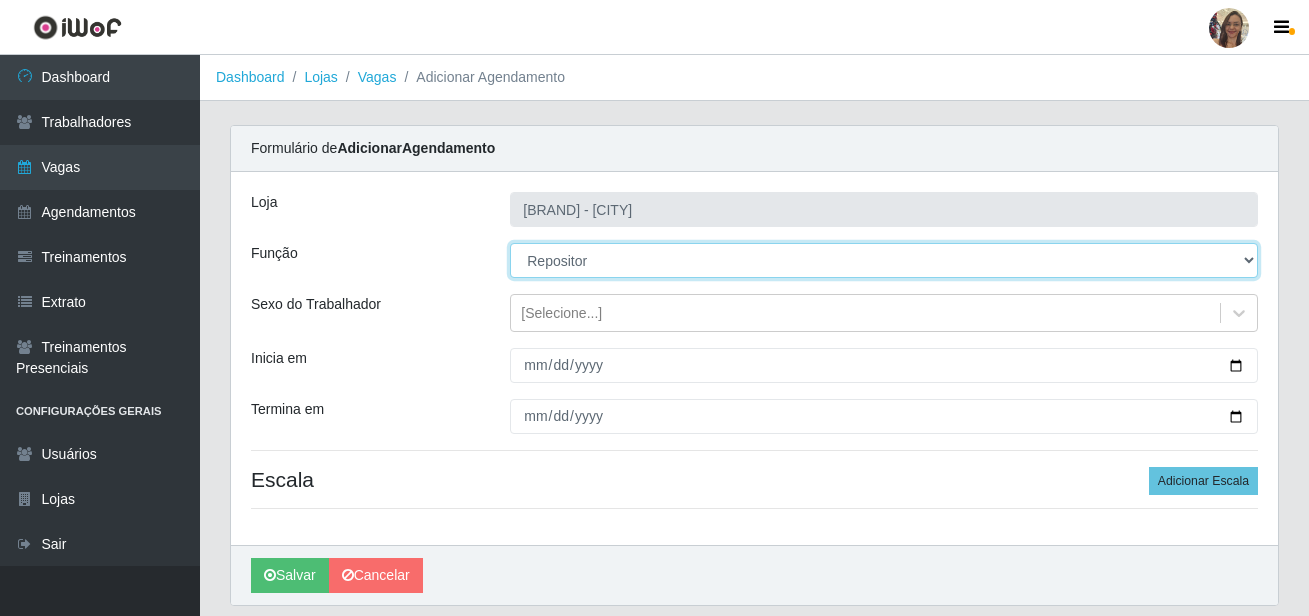 click on "[Selecione...] ASG ASG + ASG ++ Balconista de Açougue Balconista de Açougue + Balconista de Açougue ++ Embalador Embalador + Embalador ++ Operador de Caixa Operador de Caixa + Operador de Caixa ++ Repositor Repositor + Repositor ++" at bounding box center [884, 260] 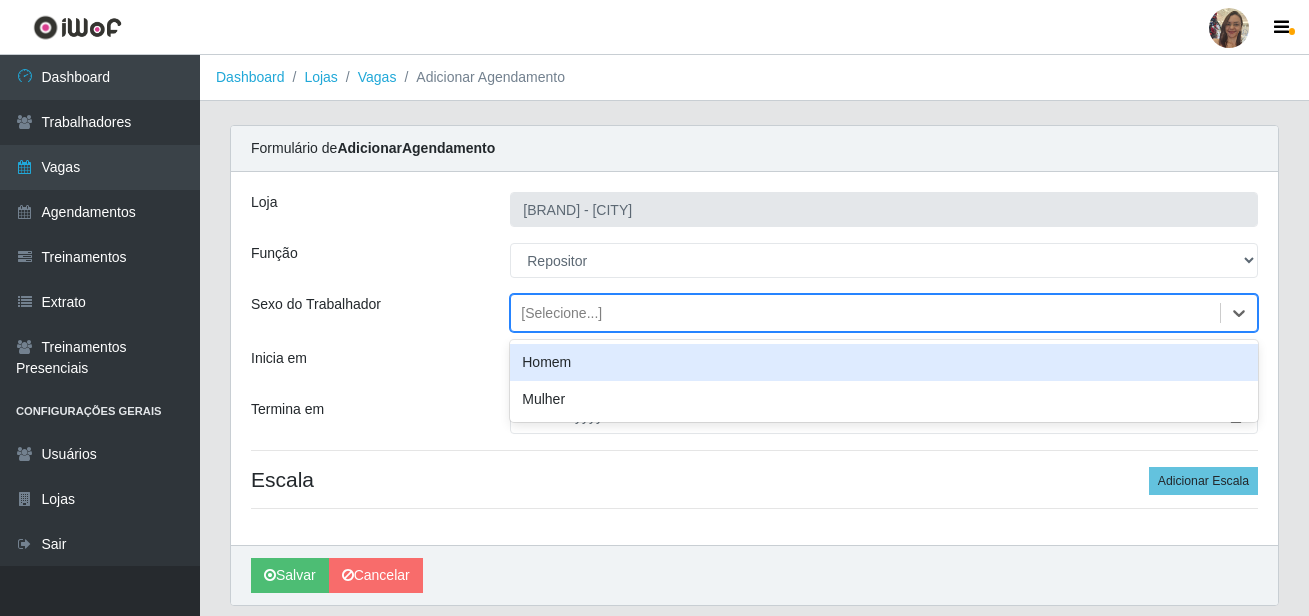 click on "[Selecione...]" at bounding box center [865, 313] 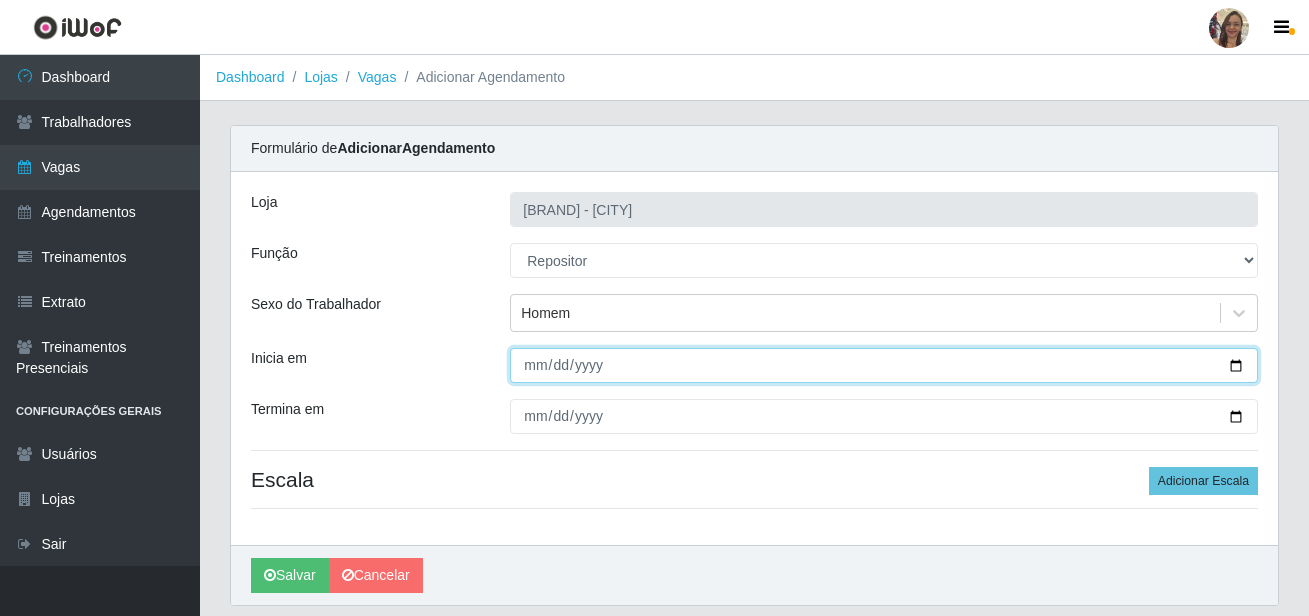 click on "Inicia em" at bounding box center [884, 365] 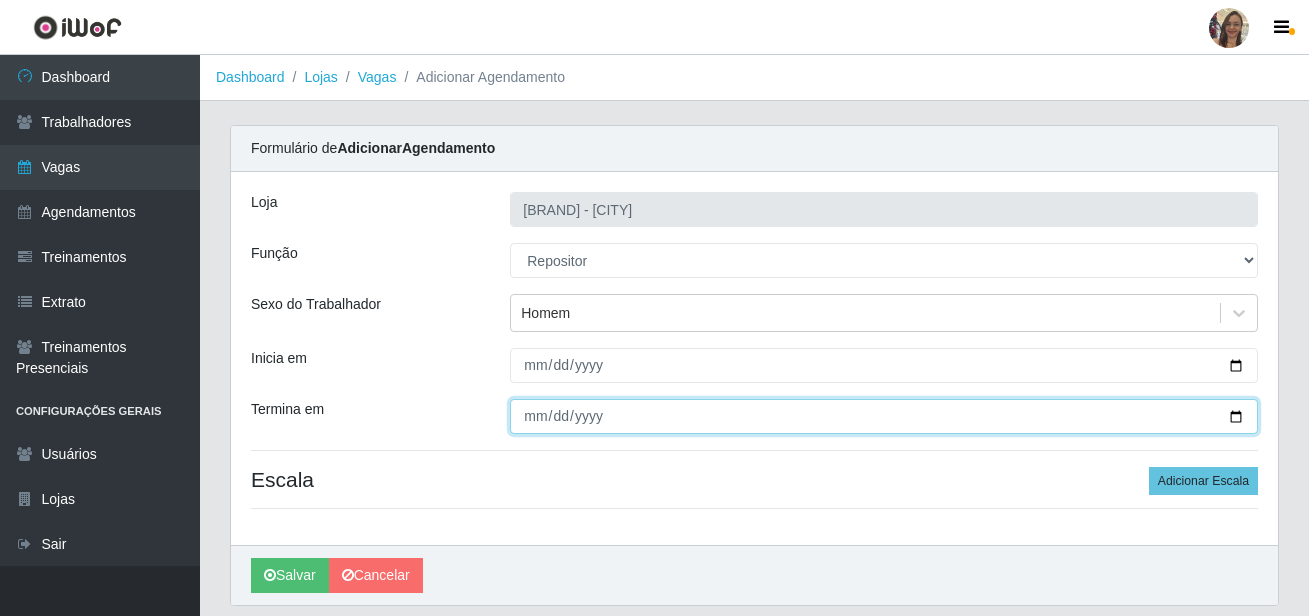 click on "Termina em" at bounding box center [884, 416] 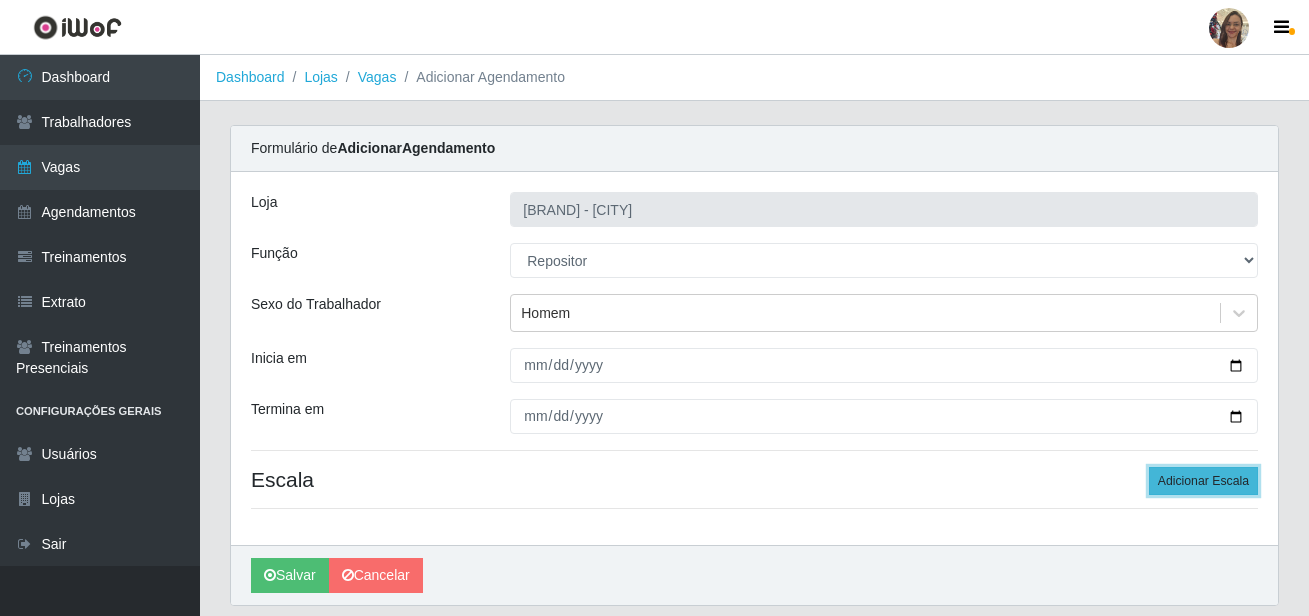 click on "Adicionar Escala" at bounding box center [1203, 481] 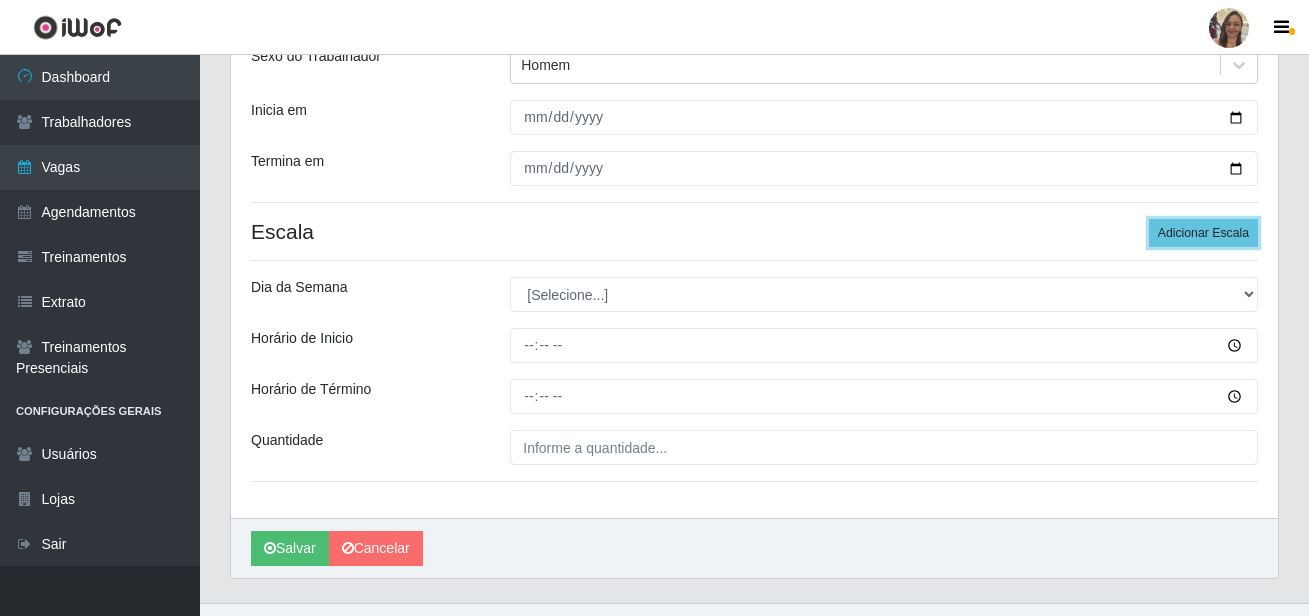 scroll, scrollTop: 285, scrollLeft: 0, axis: vertical 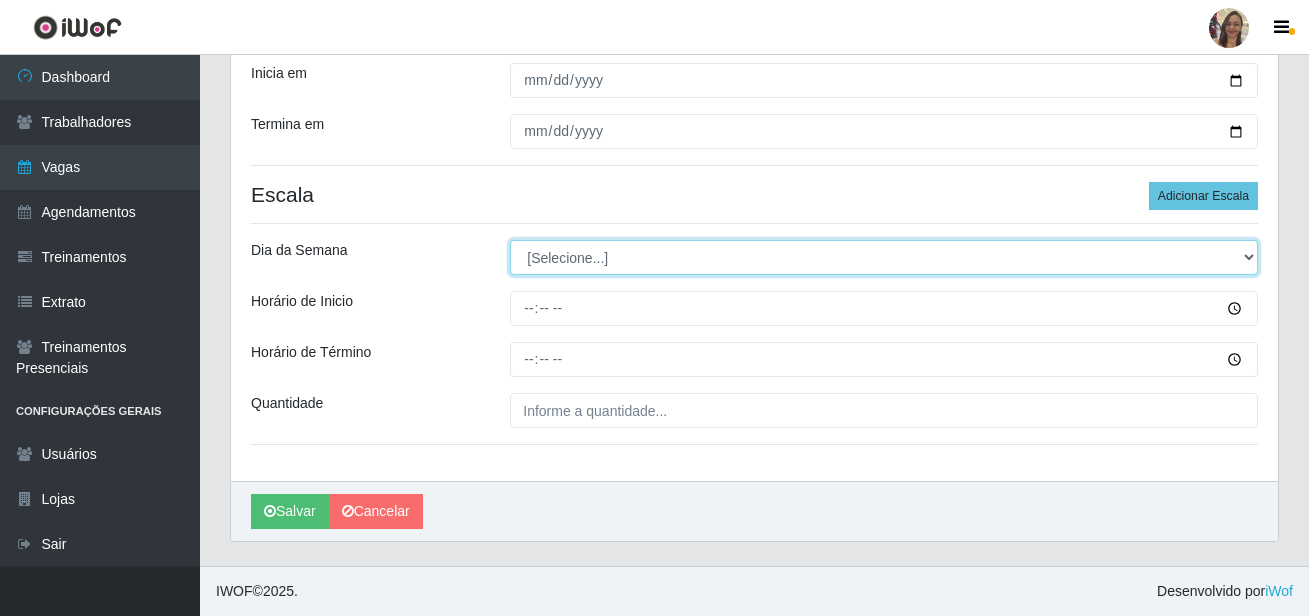 click on "[Selecione...] Segunda Terça Quarta Quinta Sexta Sábado Domingo" at bounding box center [884, 257] 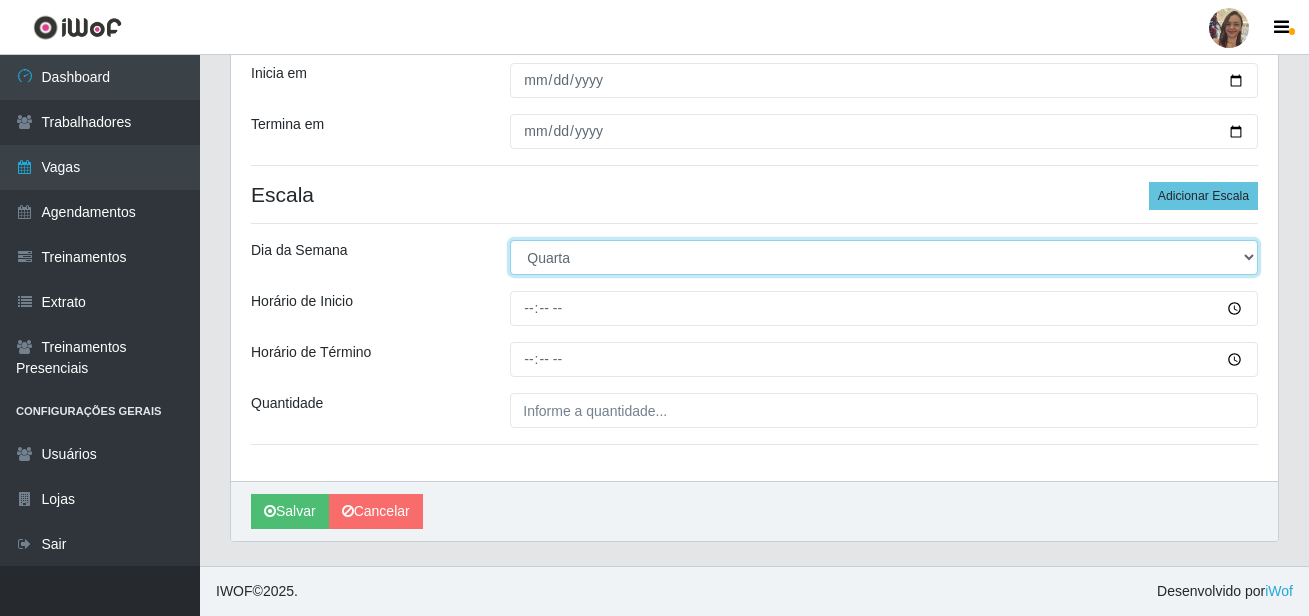 click on "[Selecione...] Segunda Terça Quarta Quinta Sexta Sábado Domingo" at bounding box center [884, 257] 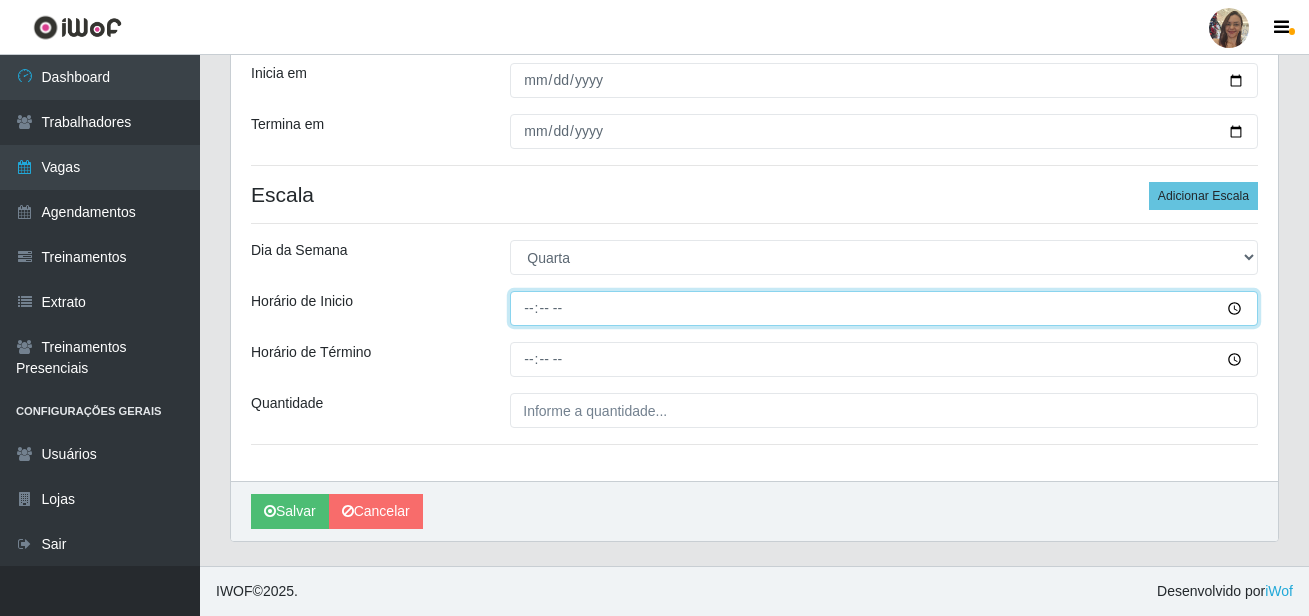 click on "Horário de Inicio" at bounding box center (884, 308) 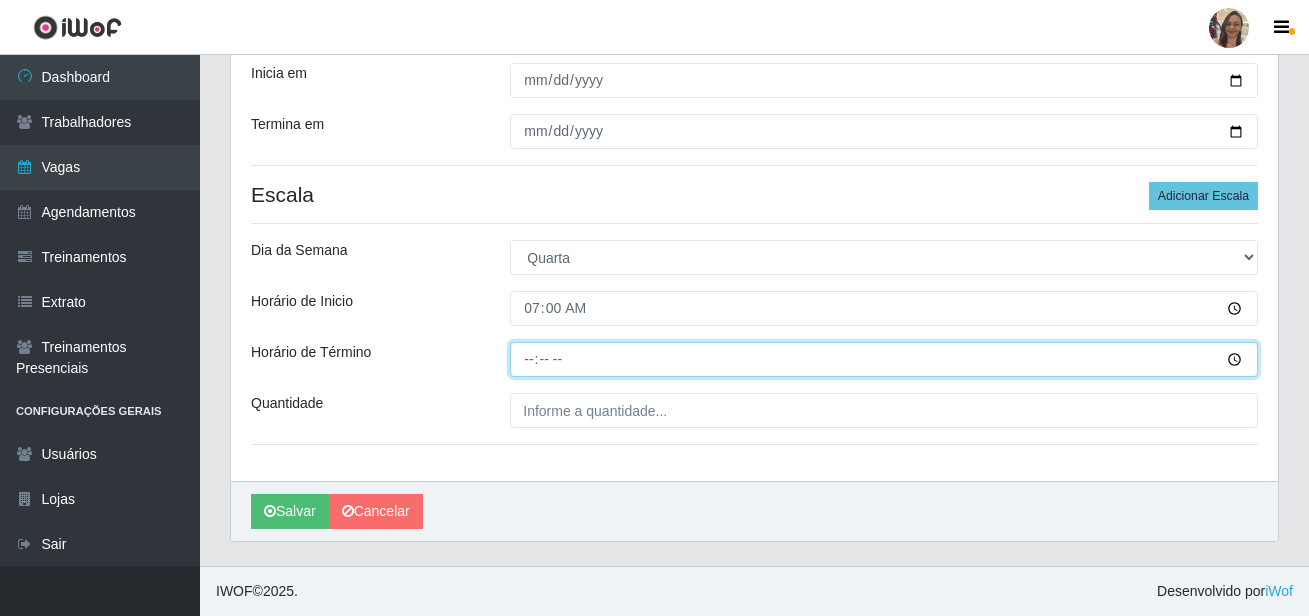 click on "Horário de Término" at bounding box center [884, 359] 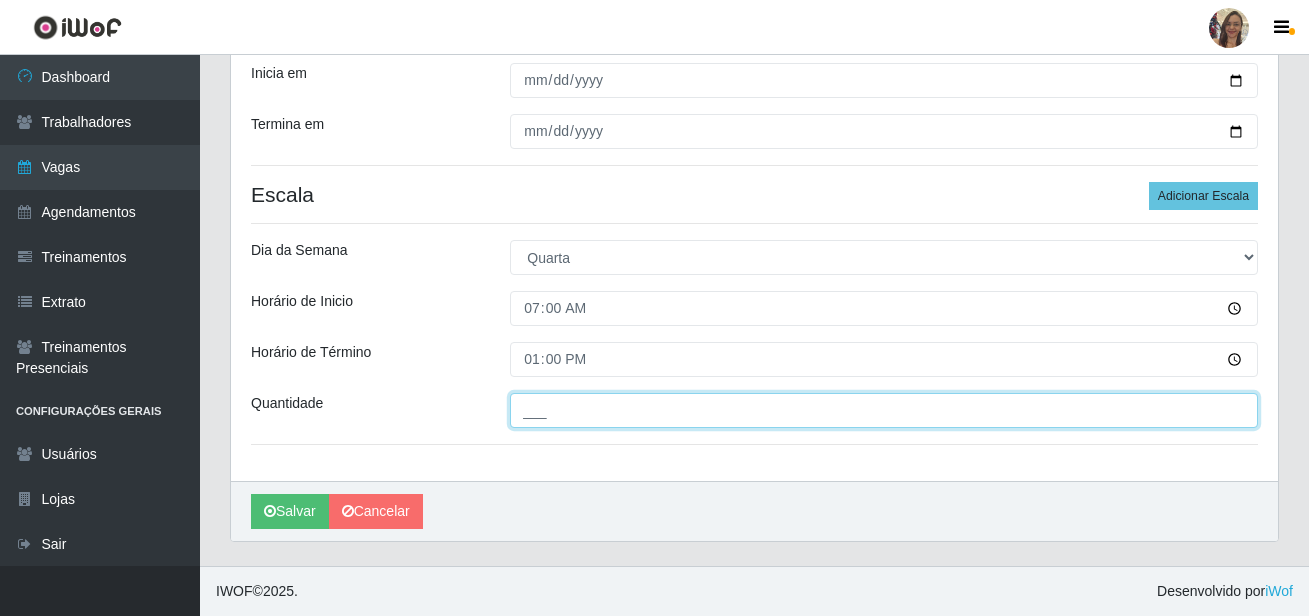 click on "___" at bounding box center [884, 410] 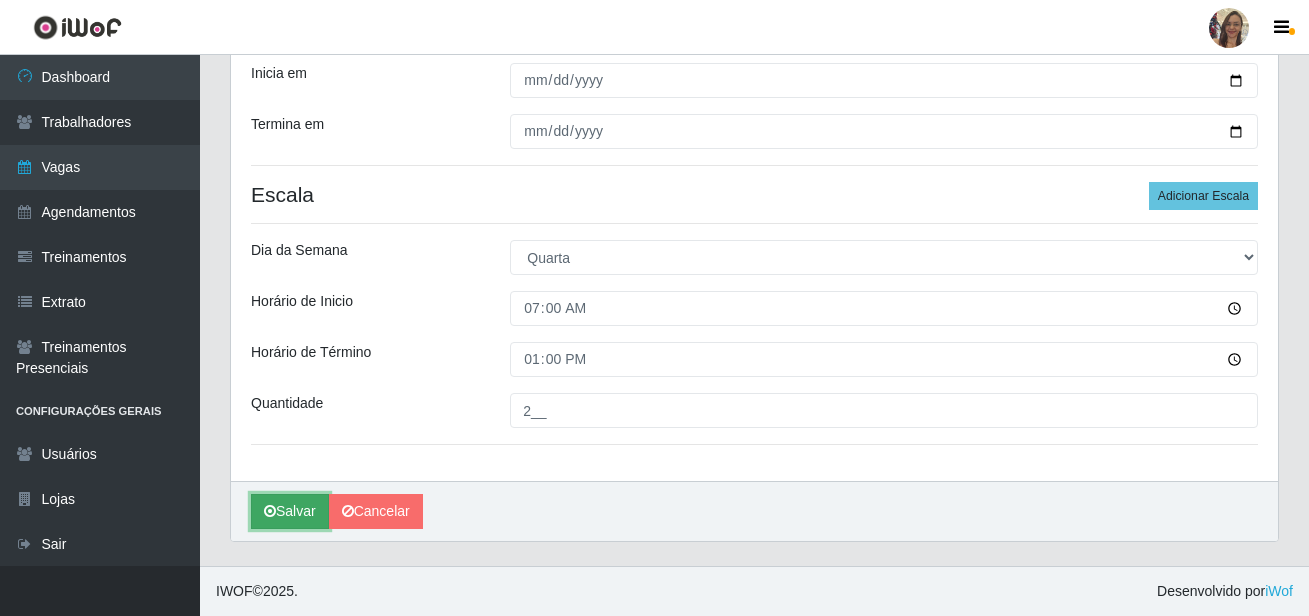 click on "Salvar" at bounding box center [290, 511] 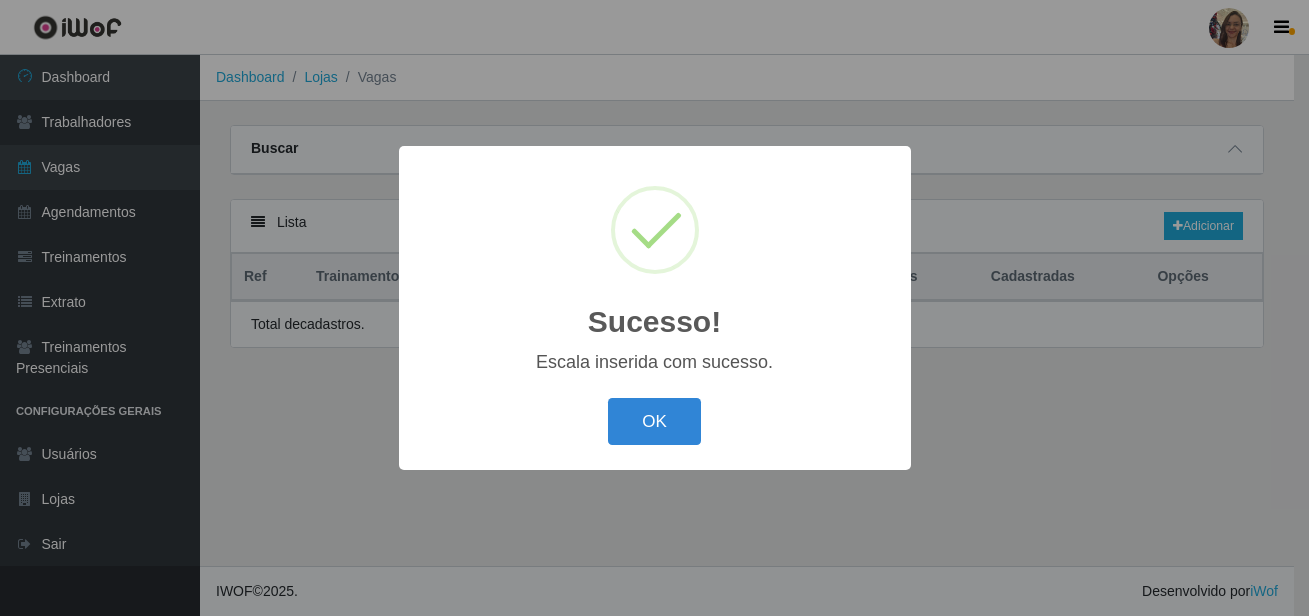 scroll, scrollTop: 0, scrollLeft: 0, axis: both 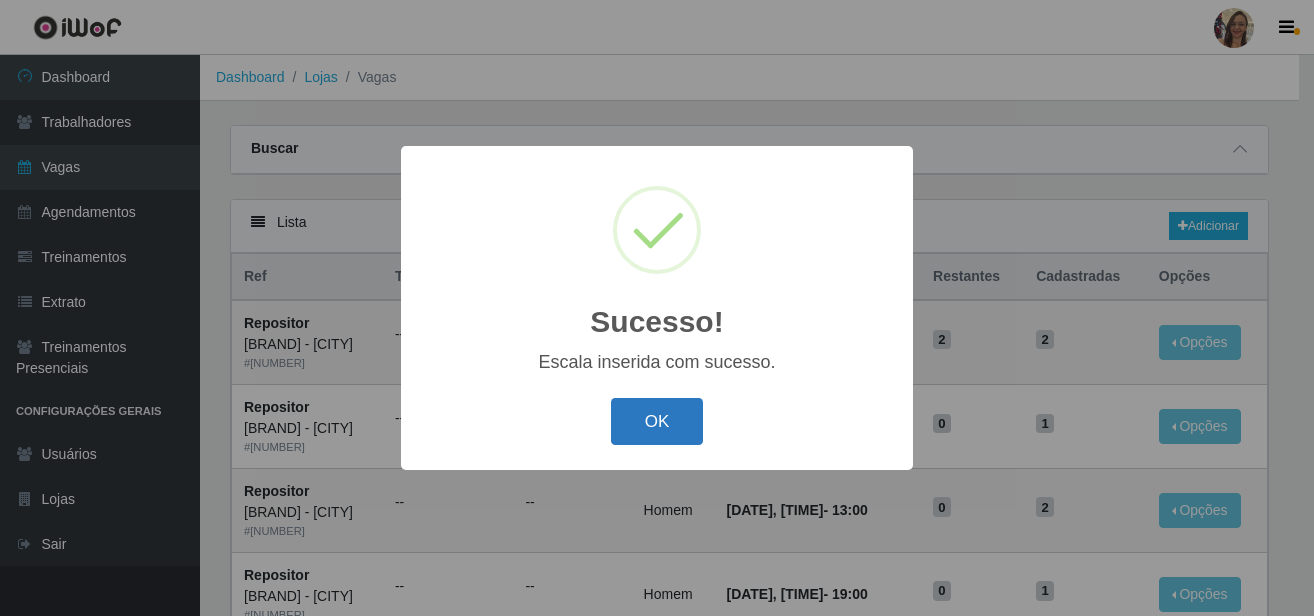click on "OK" at bounding box center [657, 421] 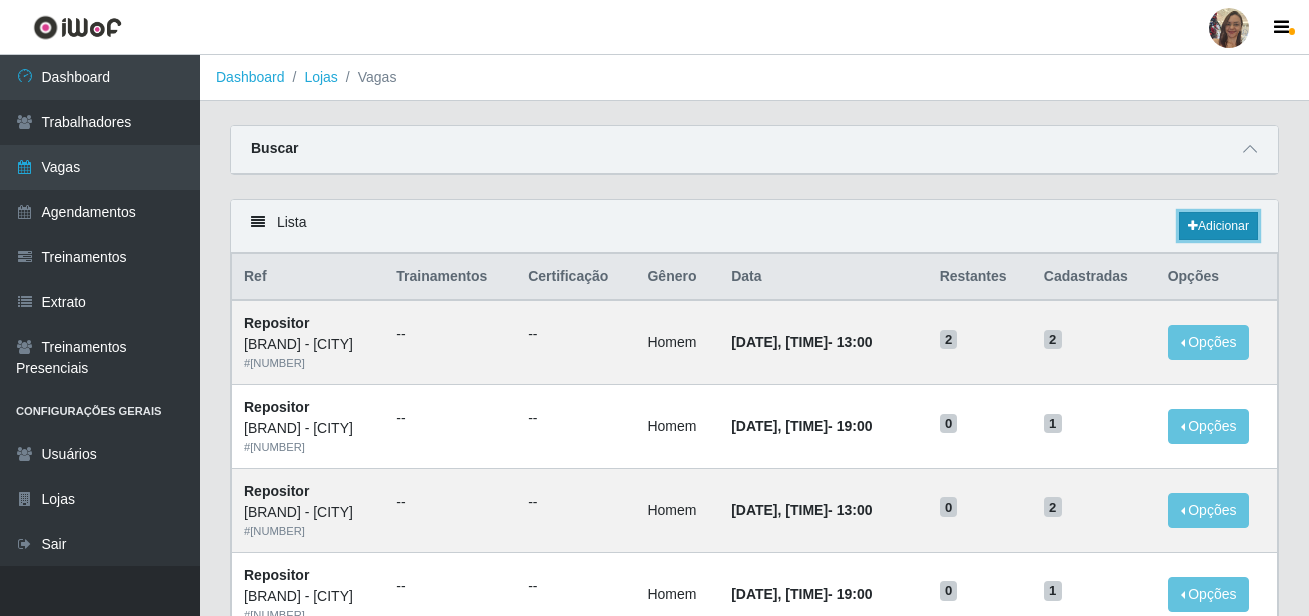 click on "Adicionar" at bounding box center (1218, 226) 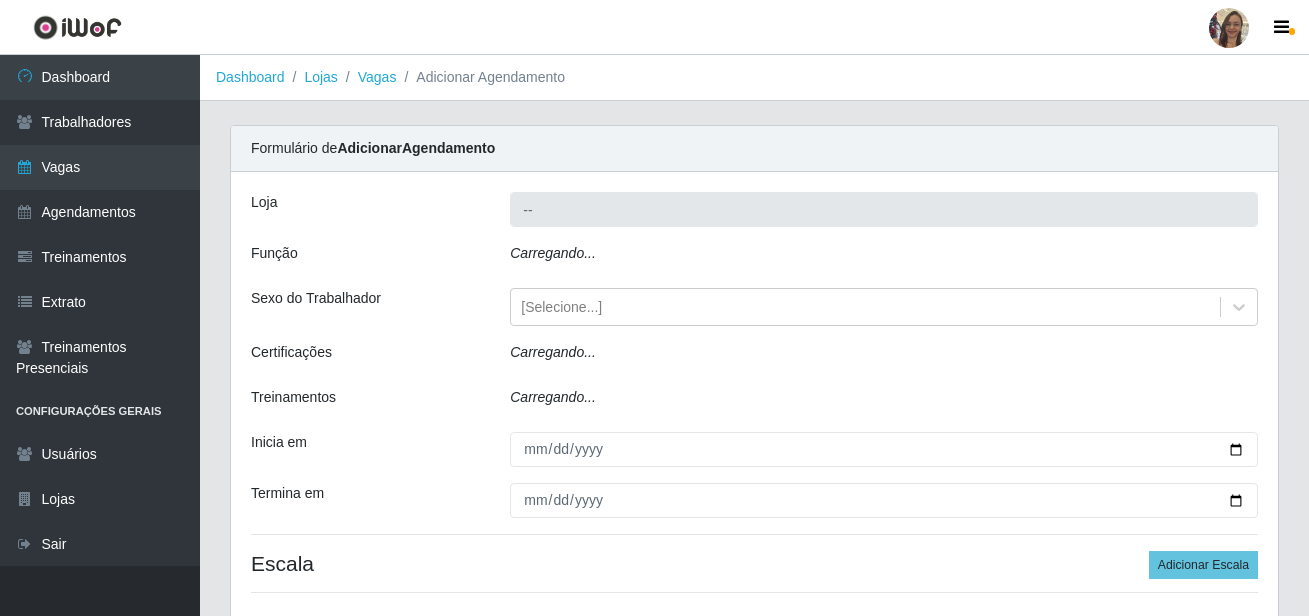 type on "[BRAND] - [CITY]" 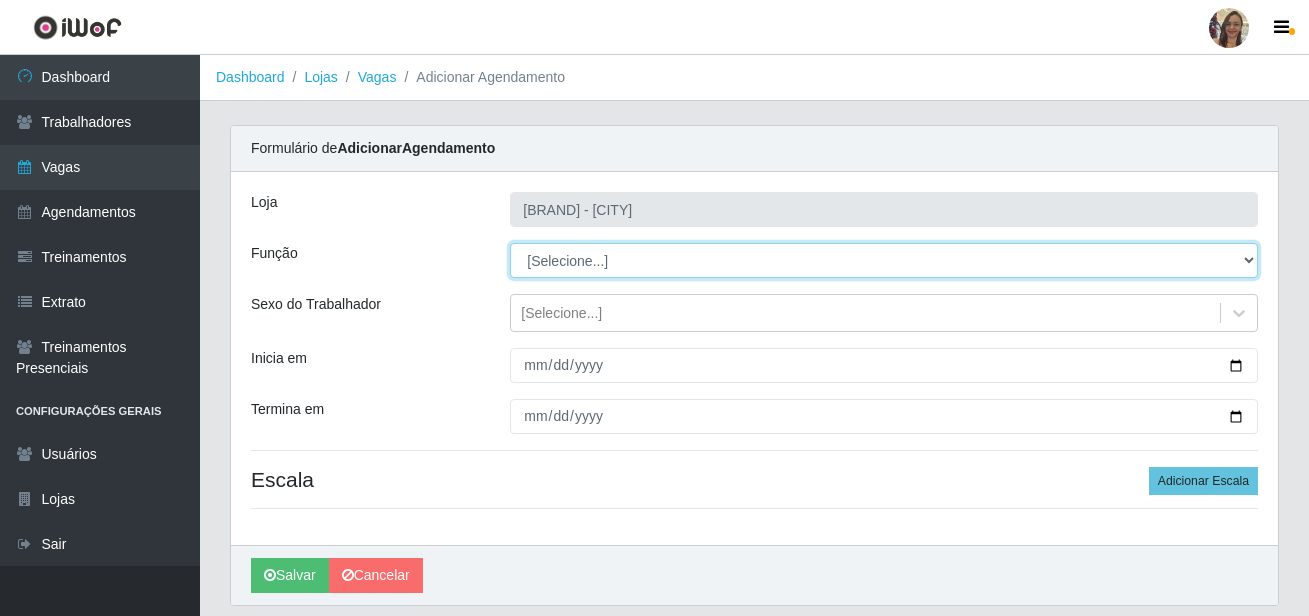 click on "[Selecione...] ASG ASG + ASG ++ Balconista de Açougue Balconista de Açougue + Balconista de Açougue ++ Embalador Embalador + Embalador ++ Operador de Caixa Operador de Caixa + Operador de Caixa ++ Repositor Repositor + Repositor ++" at bounding box center [884, 260] 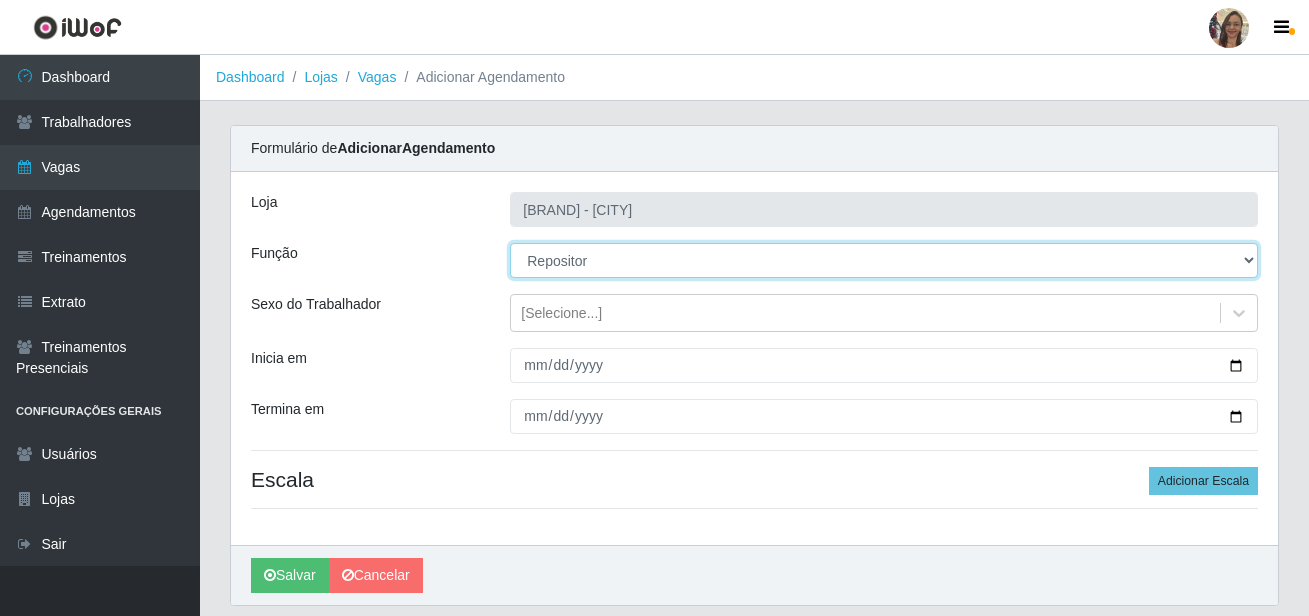 click on "[Selecione...] ASG ASG + ASG ++ Balconista de Açougue Balconista de Açougue + Balconista de Açougue ++ Embalador Embalador + Embalador ++ Operador de Caixa Operador de Caixa + Operador de Caixa ++ Repositor Repositor + Repositor ++" at bounding box center [884, 260] 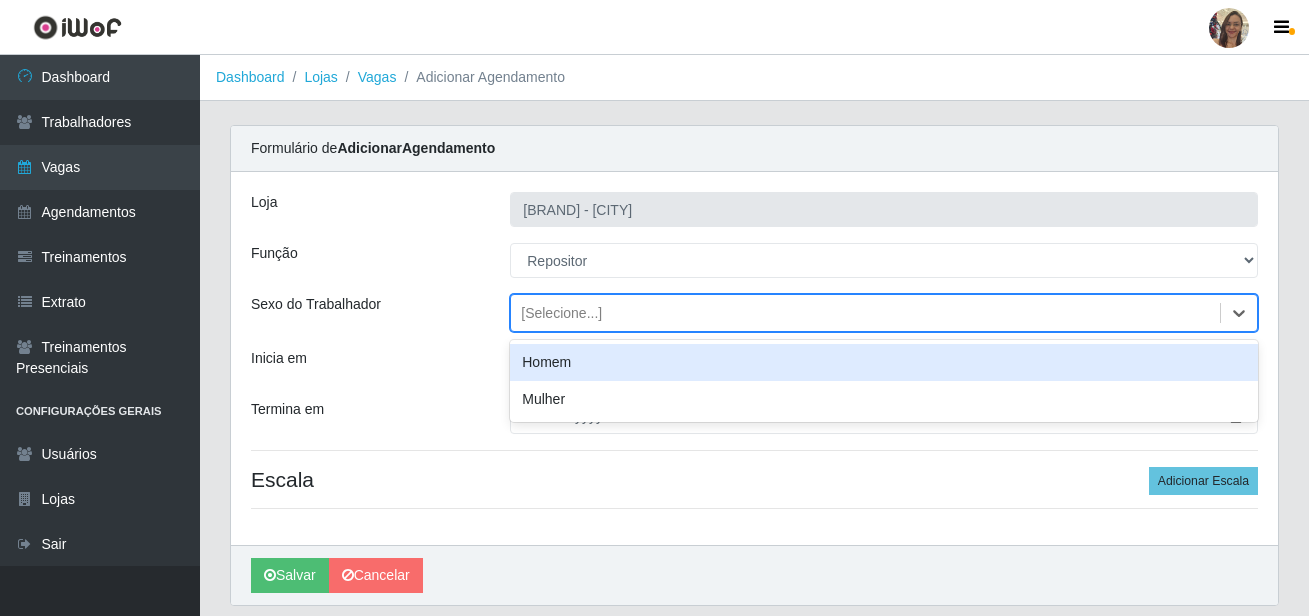 click on "[Selecione...]" at bounding box center (561, 313) 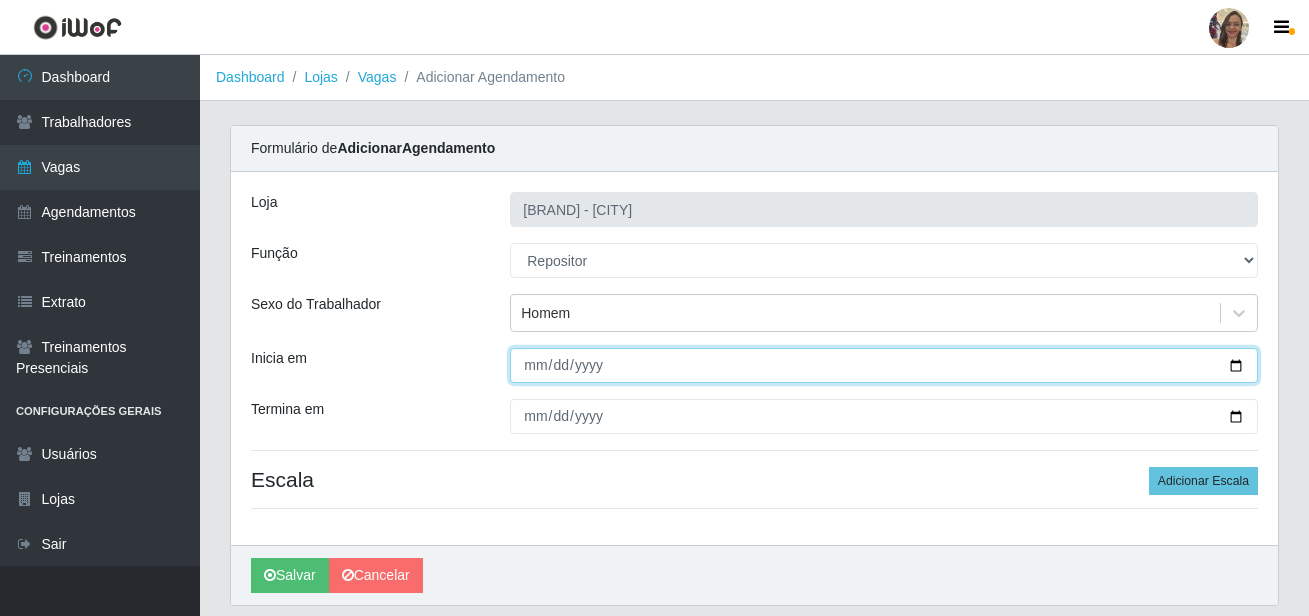 click on "Inicia em" at bounding box center [884, 365] 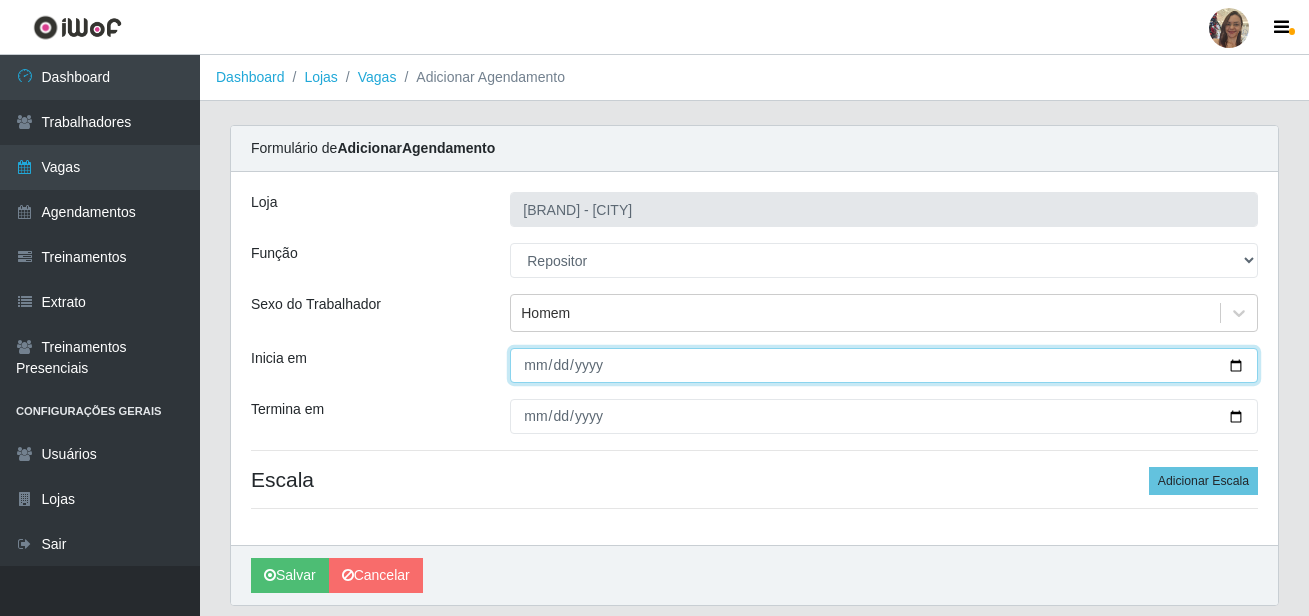 type on "[DATE]" 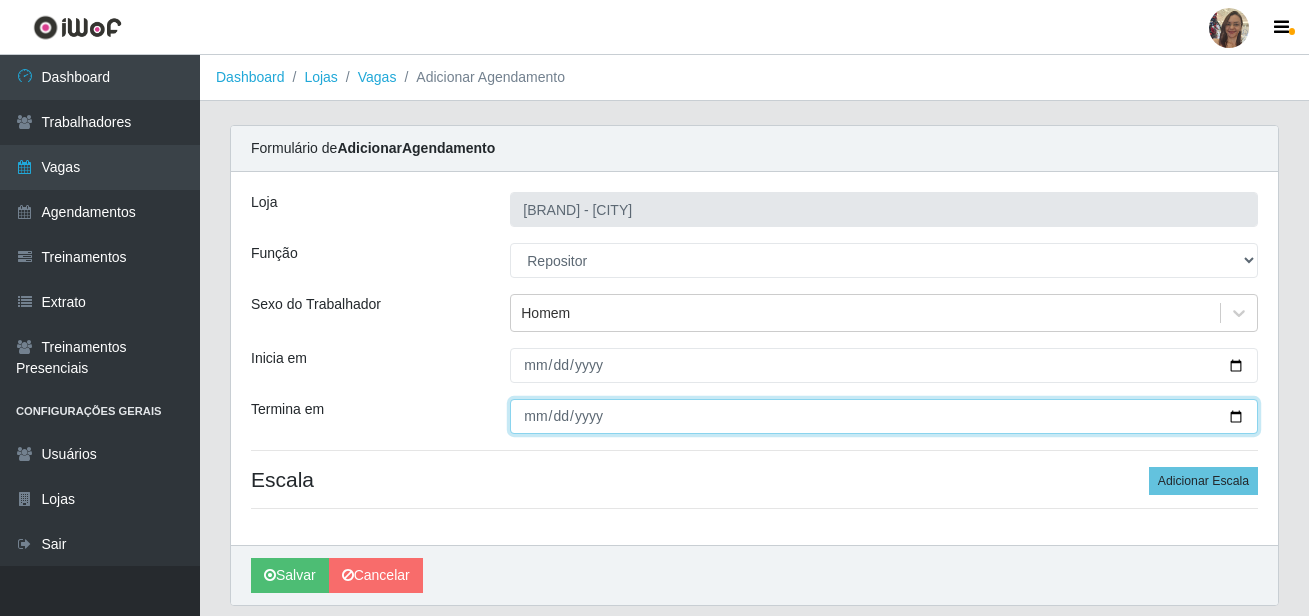 click on "Termina em" at bounding box center [884, 416] 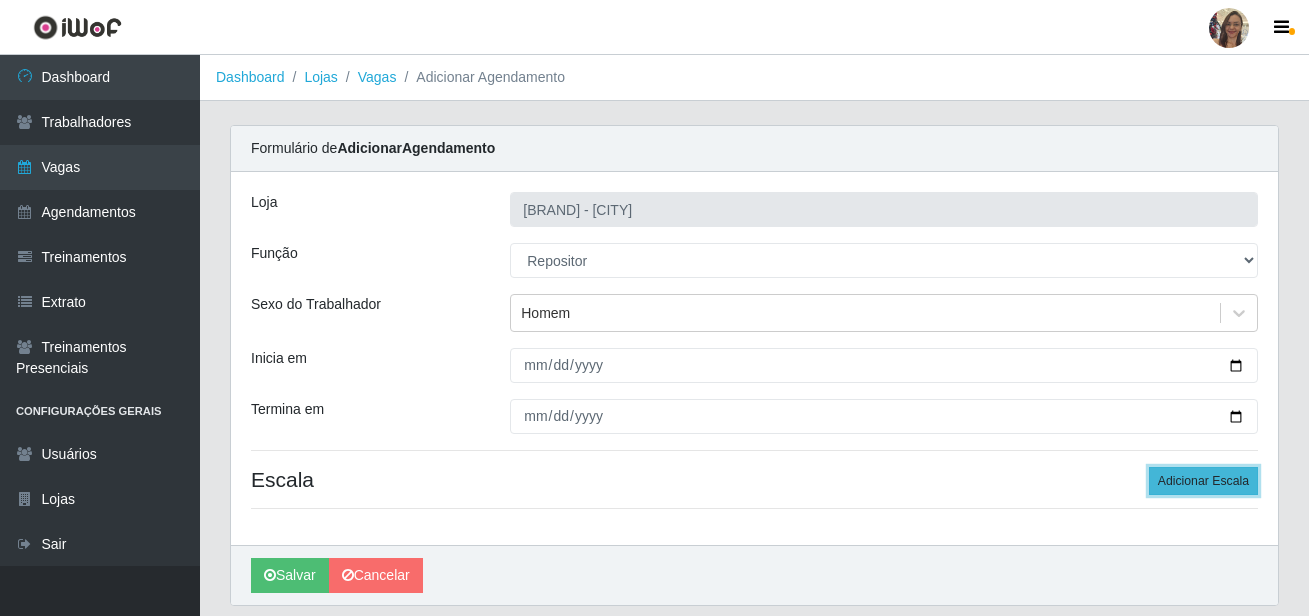 click on "Adicionar Escala" at bounding box center [1203, 481] 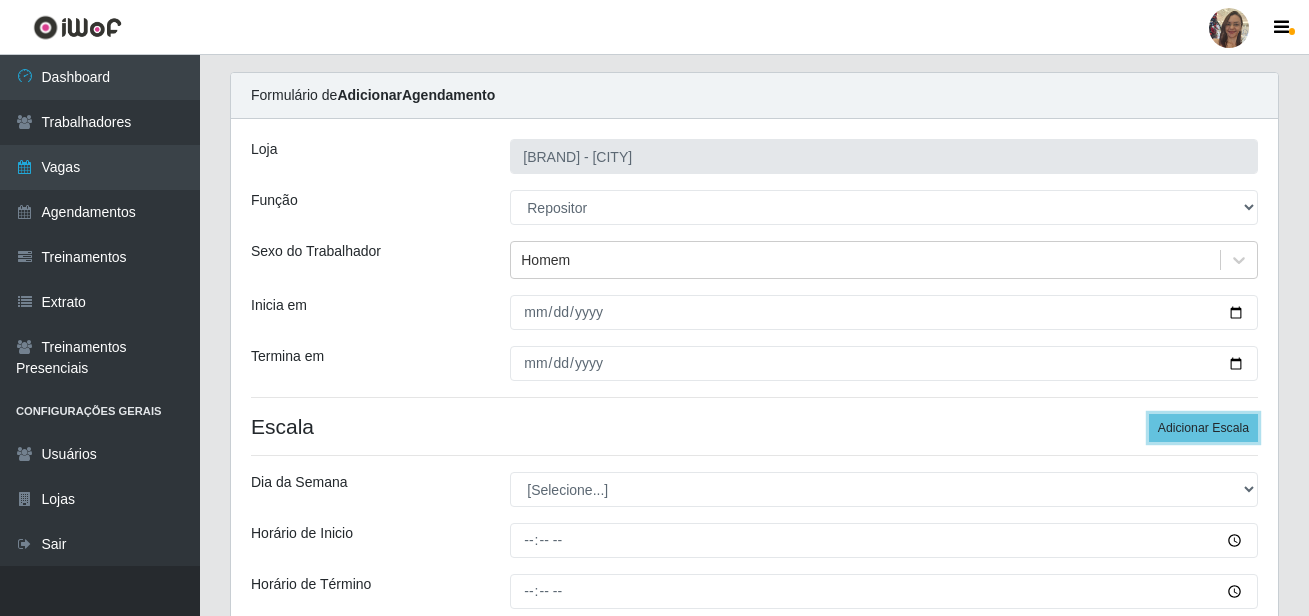 scroll, scrollTop: 100, scrollLeft: 0, axis: vertical 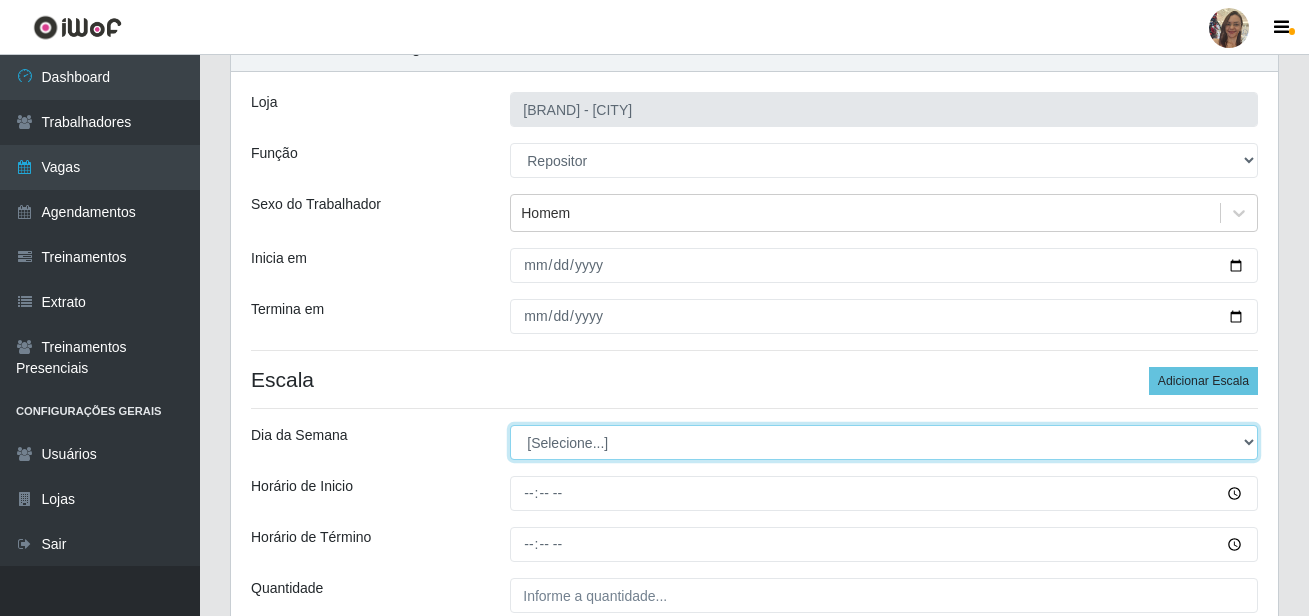 click on "[Selecione...] Segunda Terça Quarta Quinta Sexta Sábado Domingo" at bounding box center [884, 442] 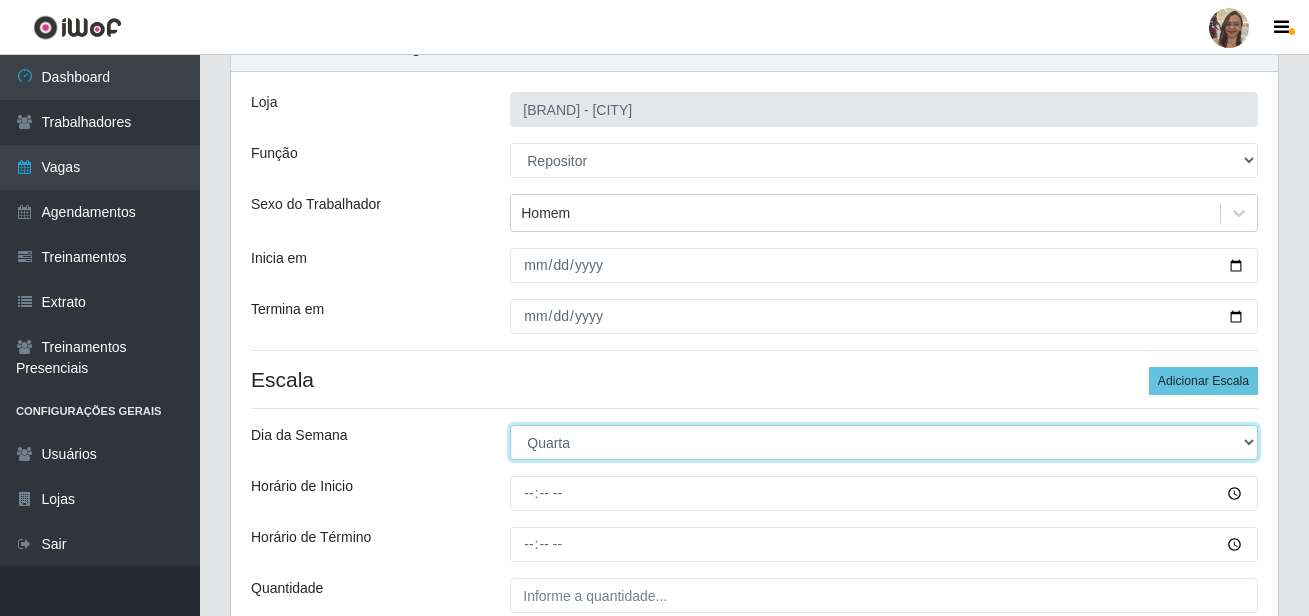 click on "[Selecione...] Segunda Terça Quarta Quinta Sexta Sábado Domingo" at bounding box center [884, 442] 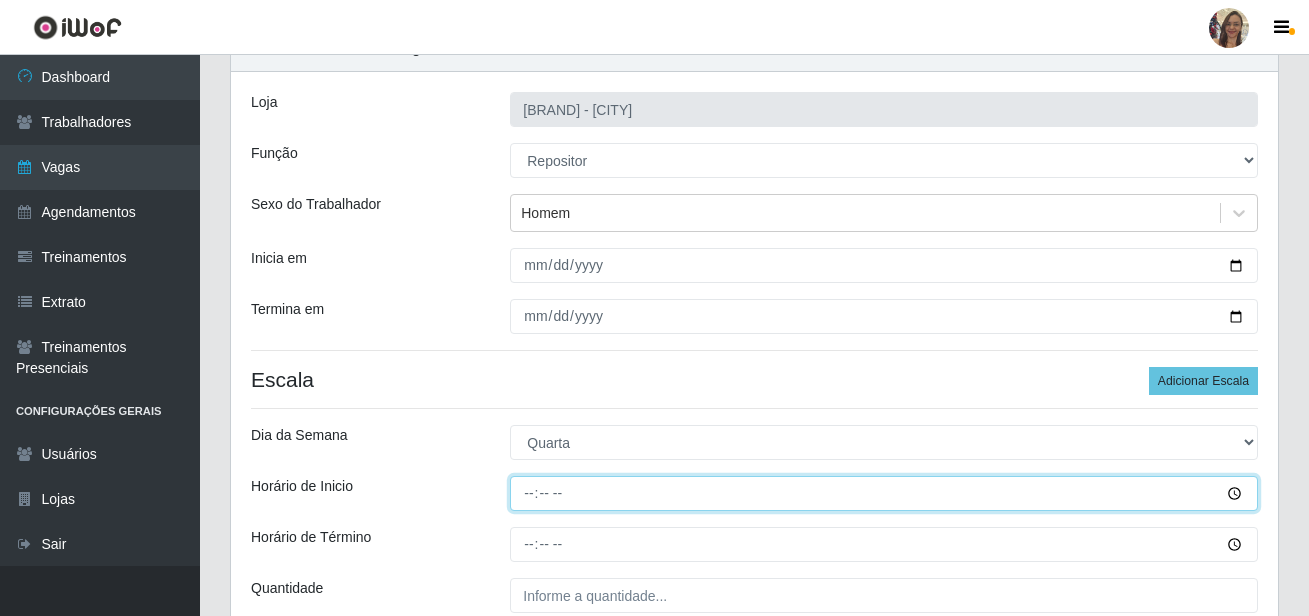 click on "Horário de Inicio" at bounding box center [884, 493] 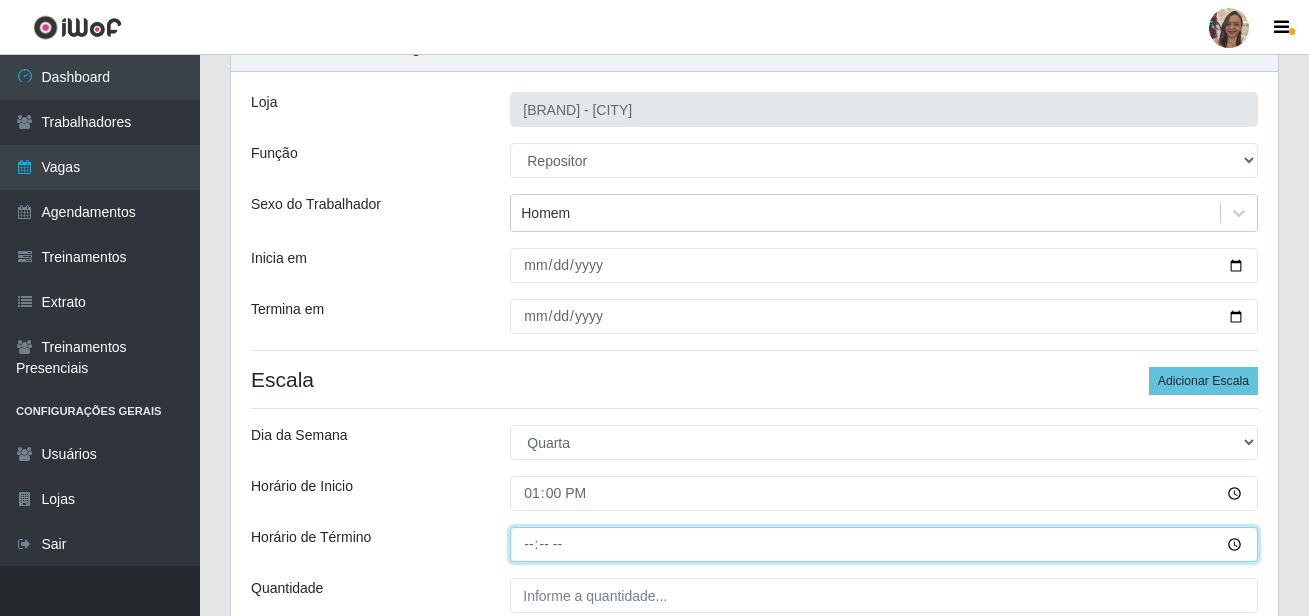 click on "Horário de Término" at bounding box center (884, 544) 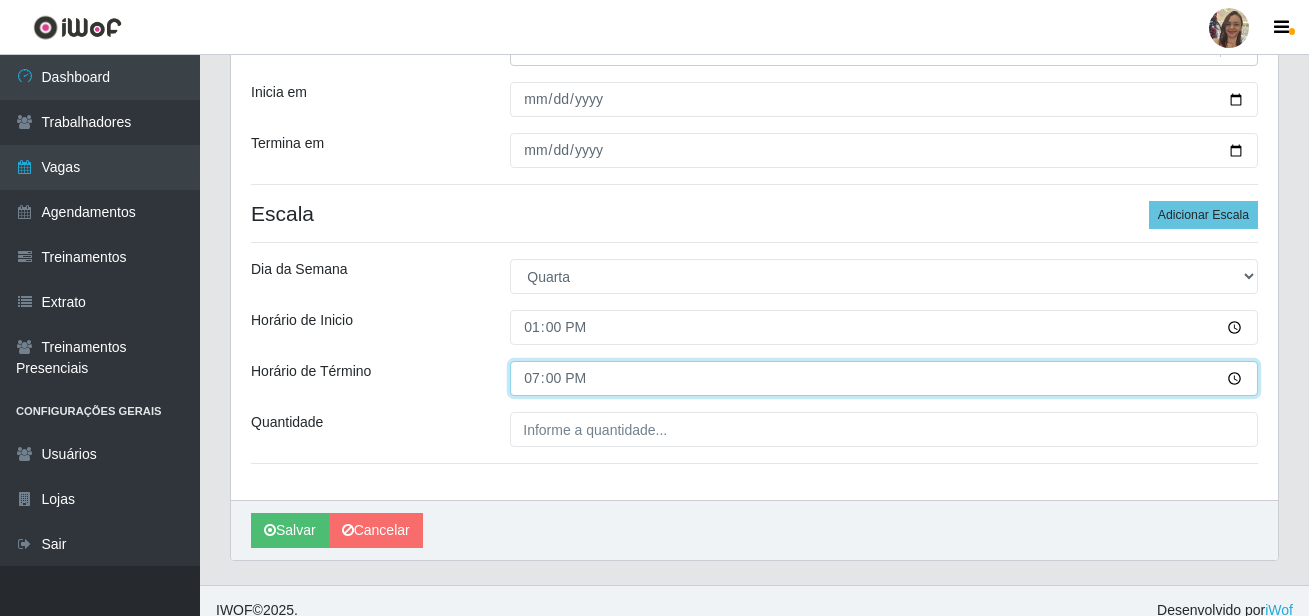 scroll, scrollTop: 285, scrollLeft: 0, axis: vertical 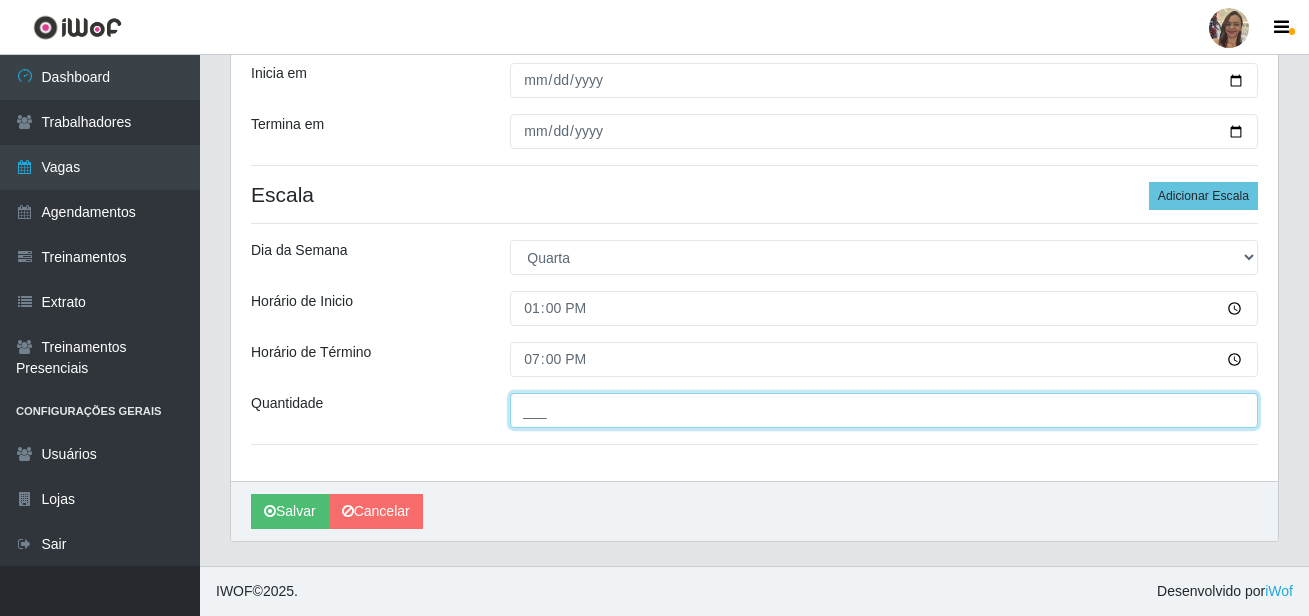 click on "___" at bounding box center [884, 410] 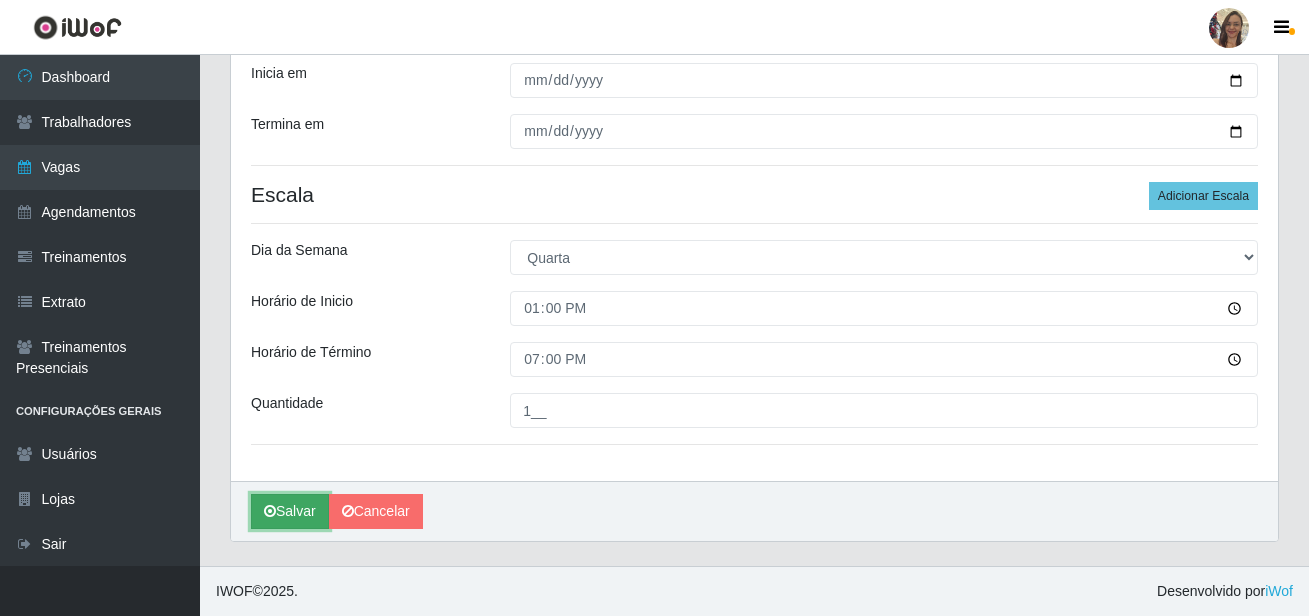 click on "Salvar" at bounding box center [290, 511] 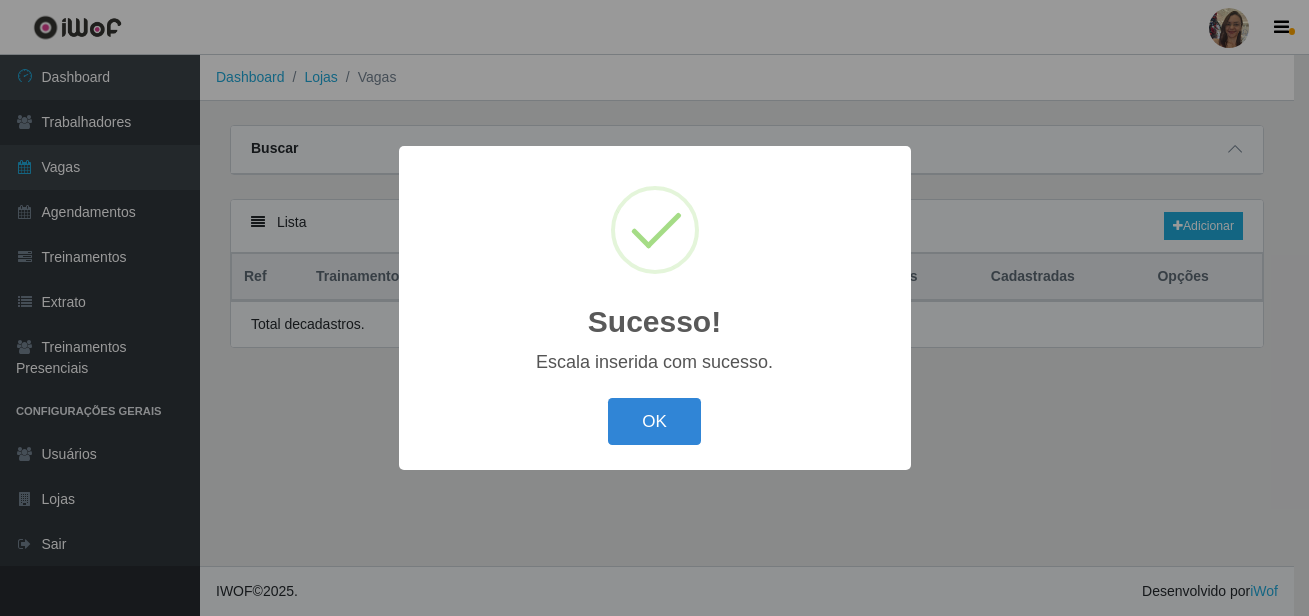 scroll, scrollTop: 0, scrollLeft: 0, axis: both 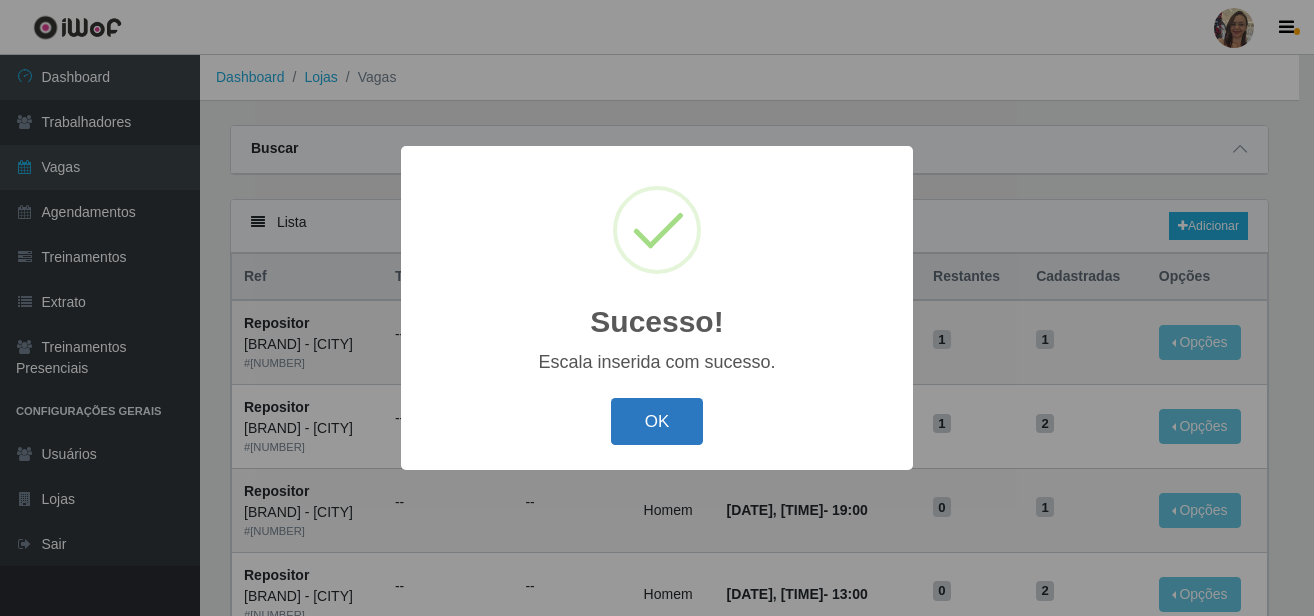 click on "OK" at bounding box center [657, 421] 